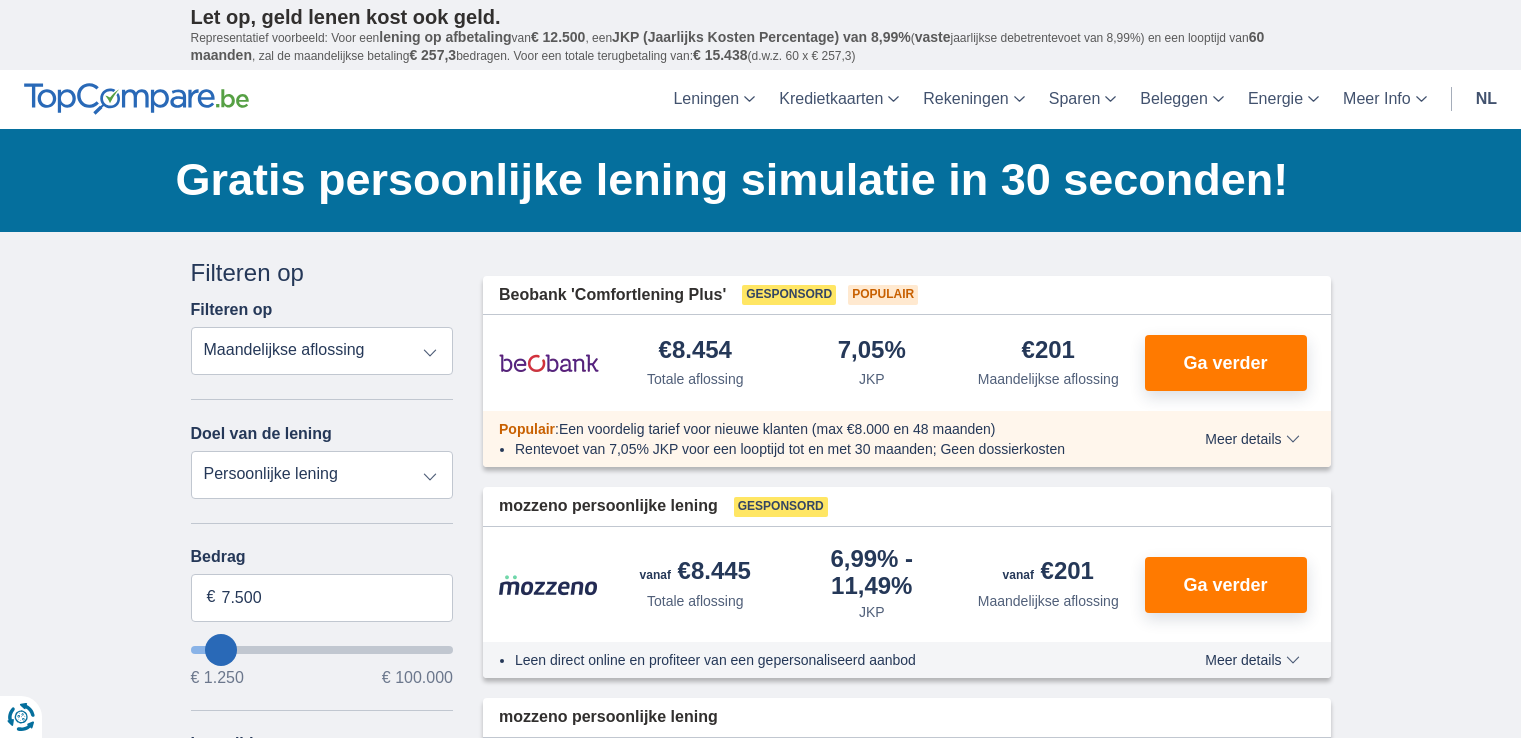 scroll, scrollTop: 0, scrollLeft: 0, axis: both 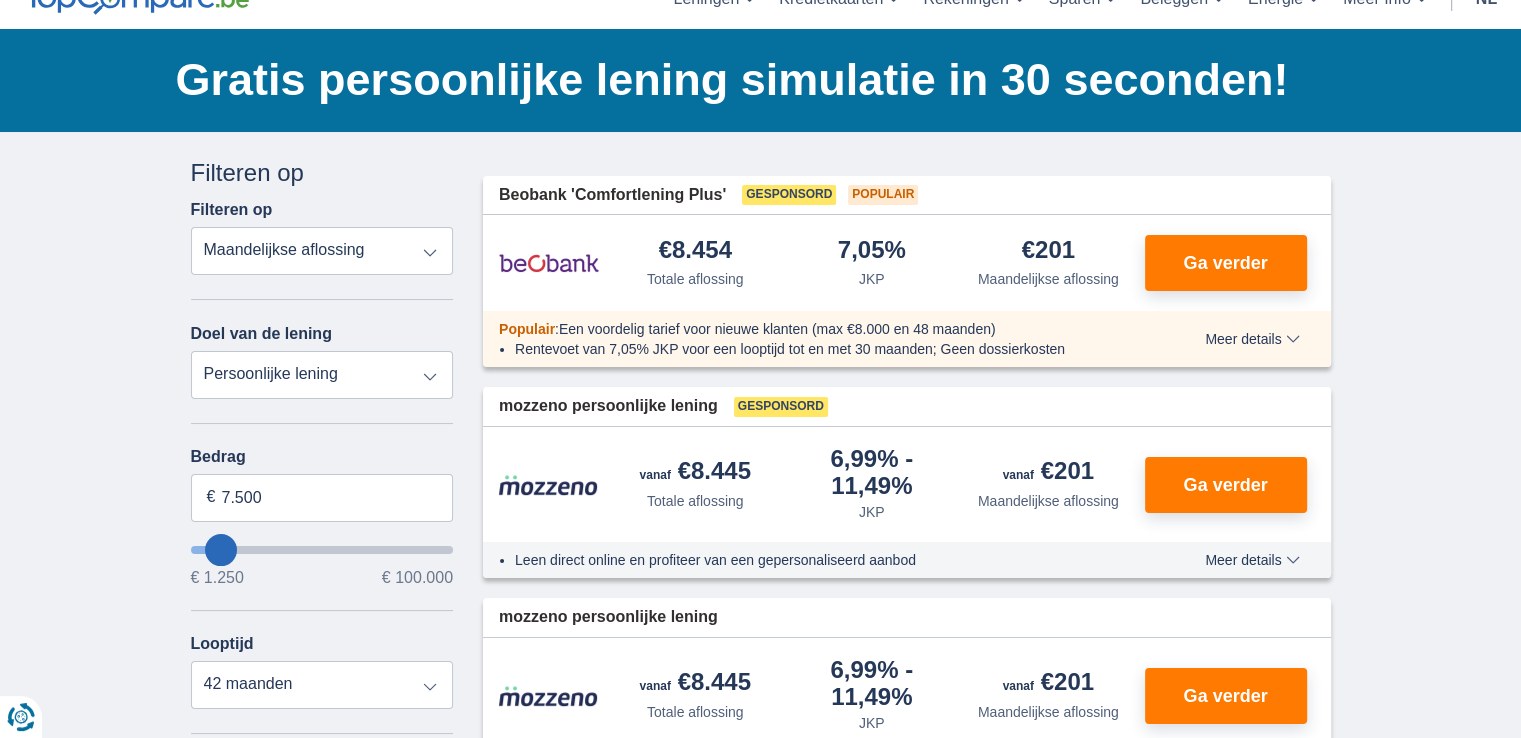 type on "9.250" 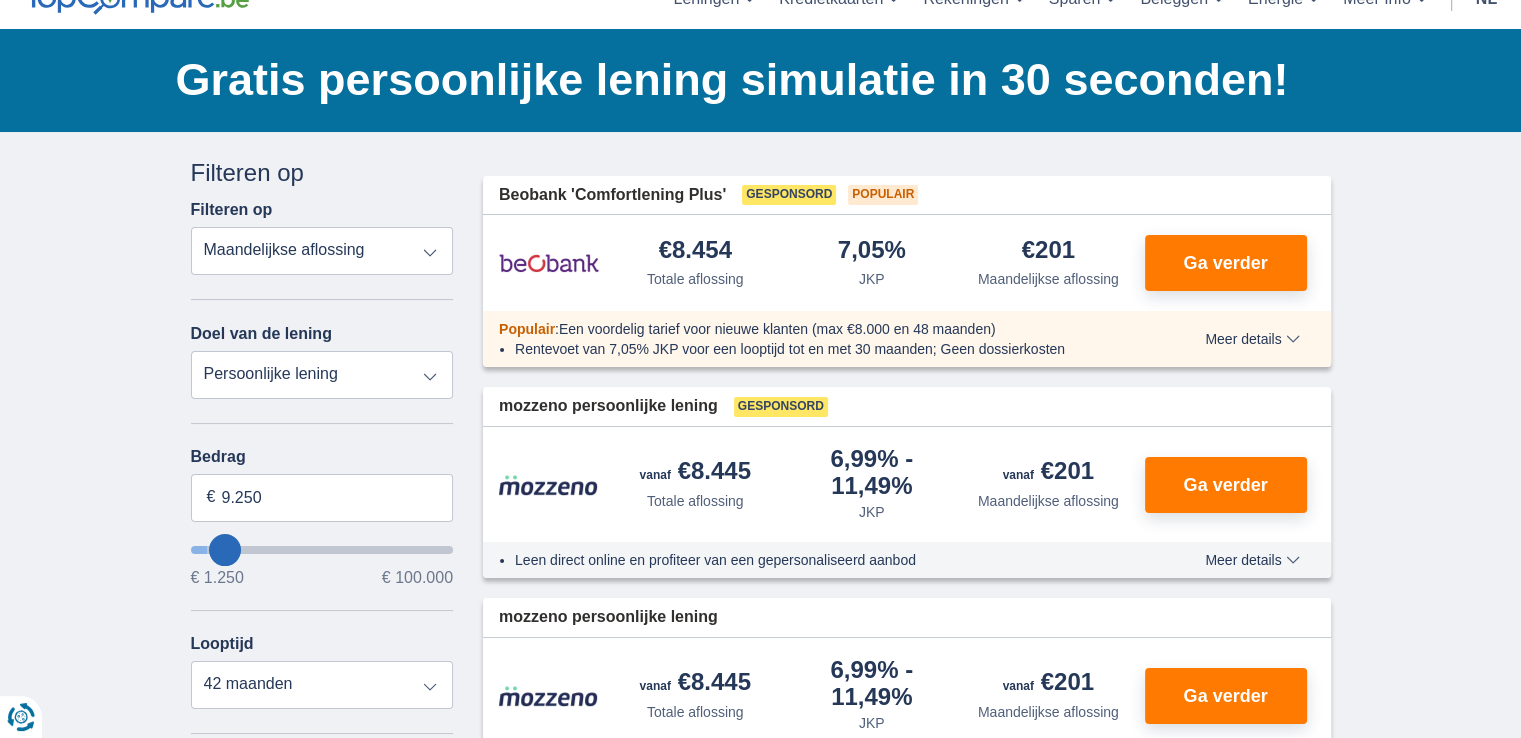 type on "10250" 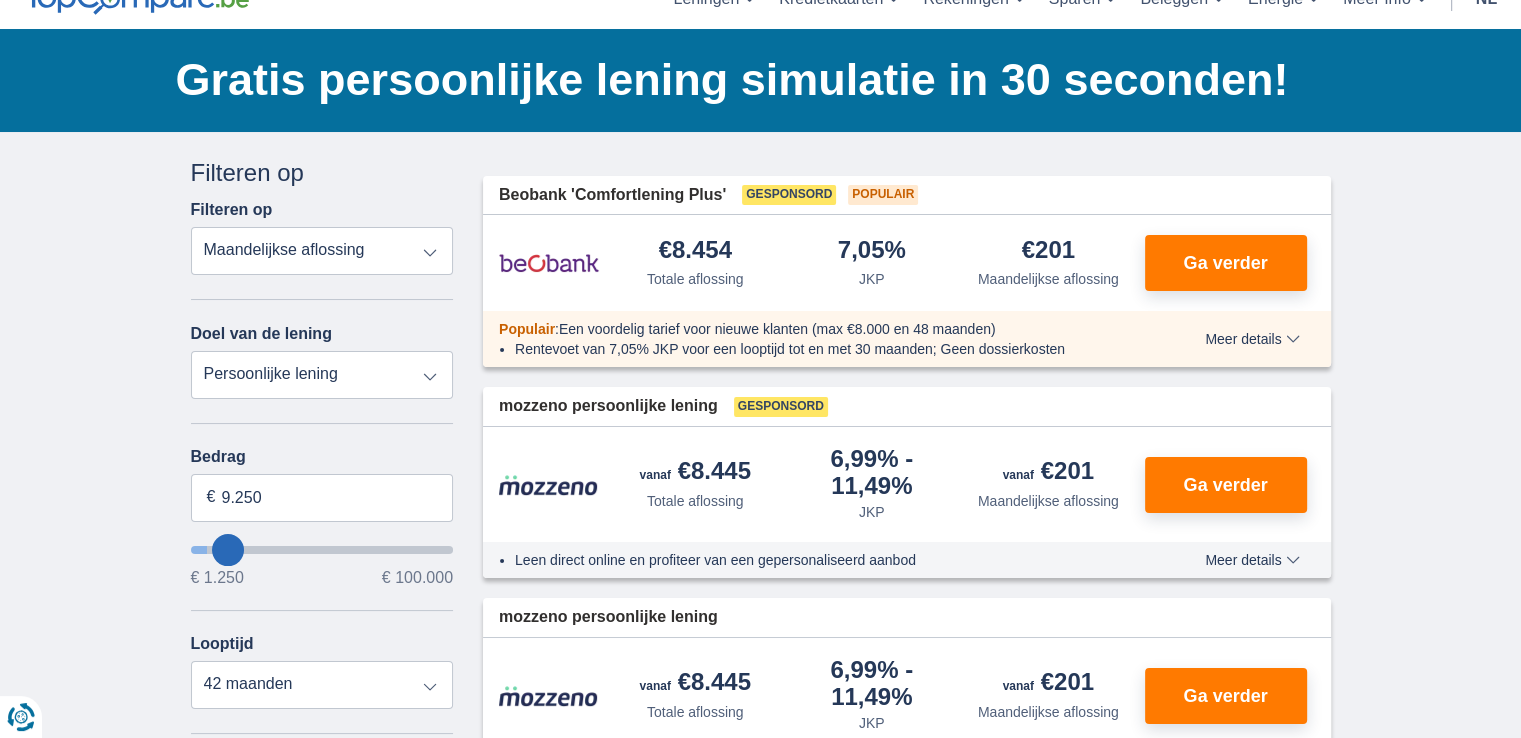 type on "10.250" 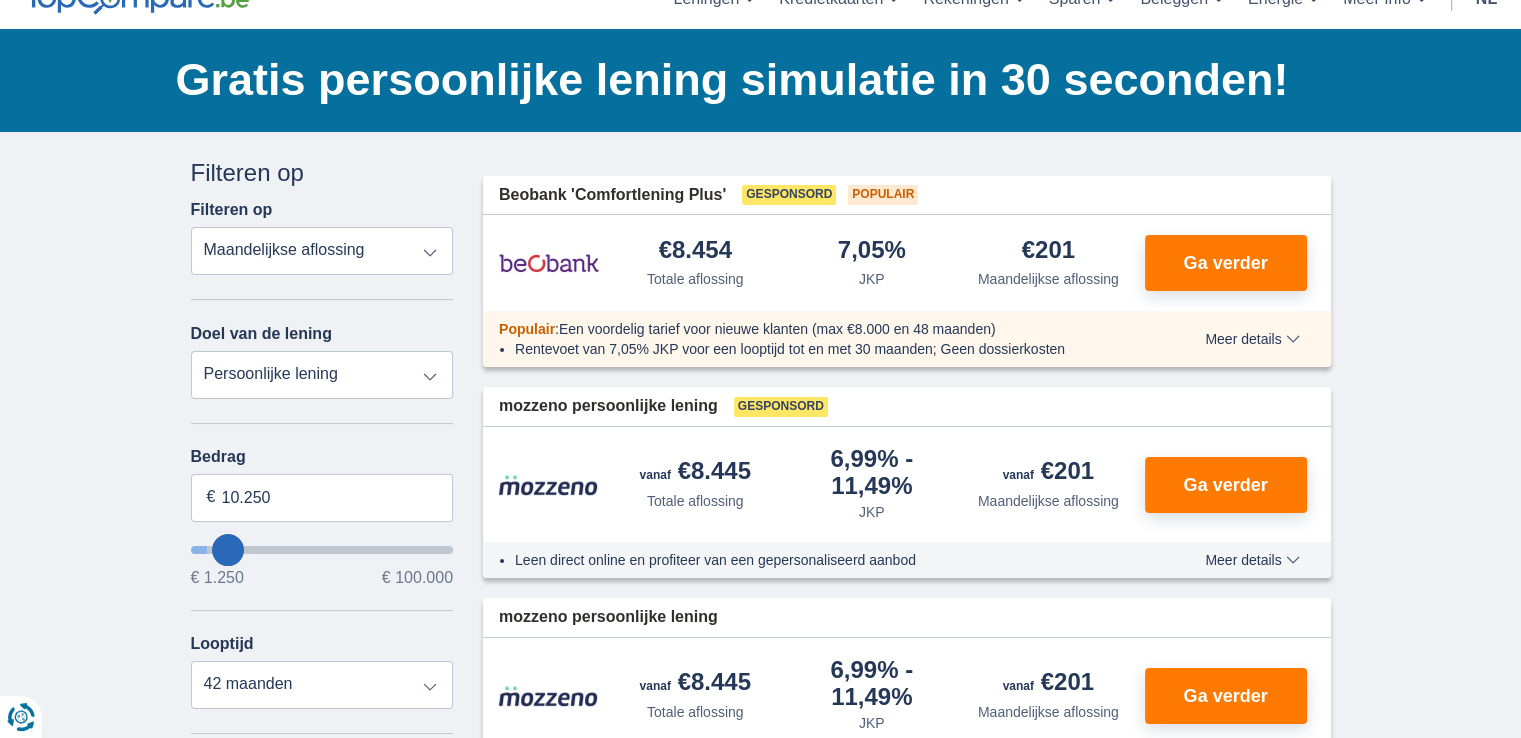 select on "60" 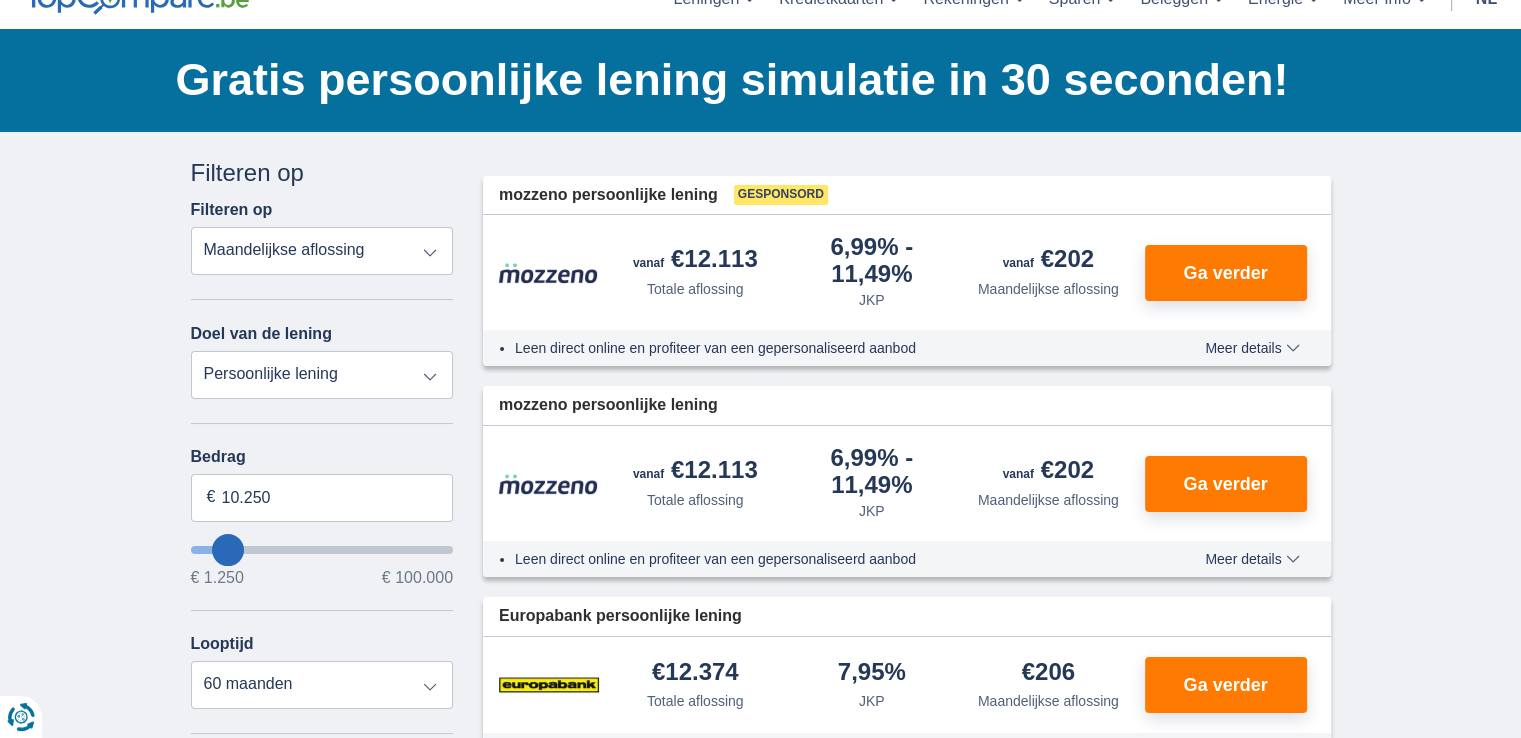 type on "13.250" 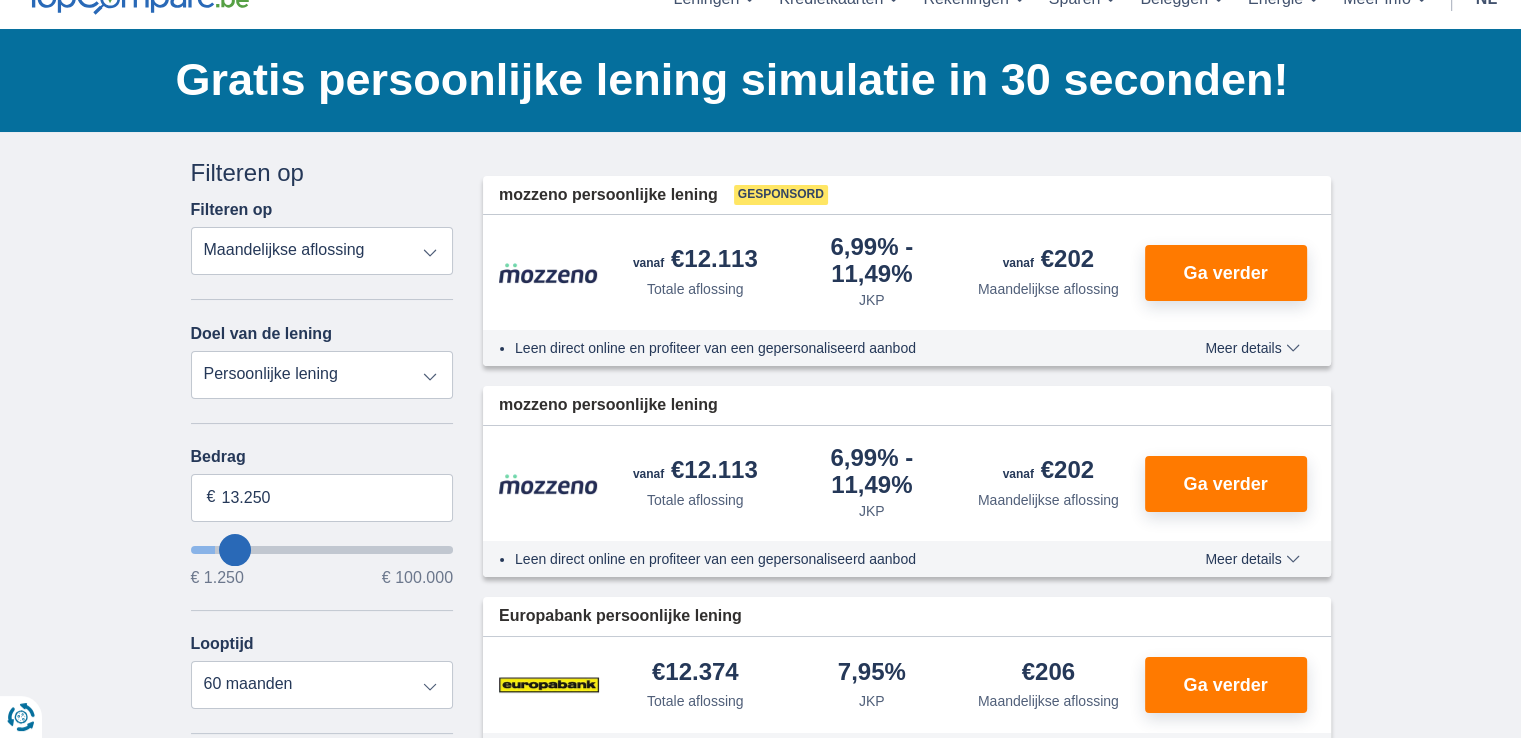 type on "15250" 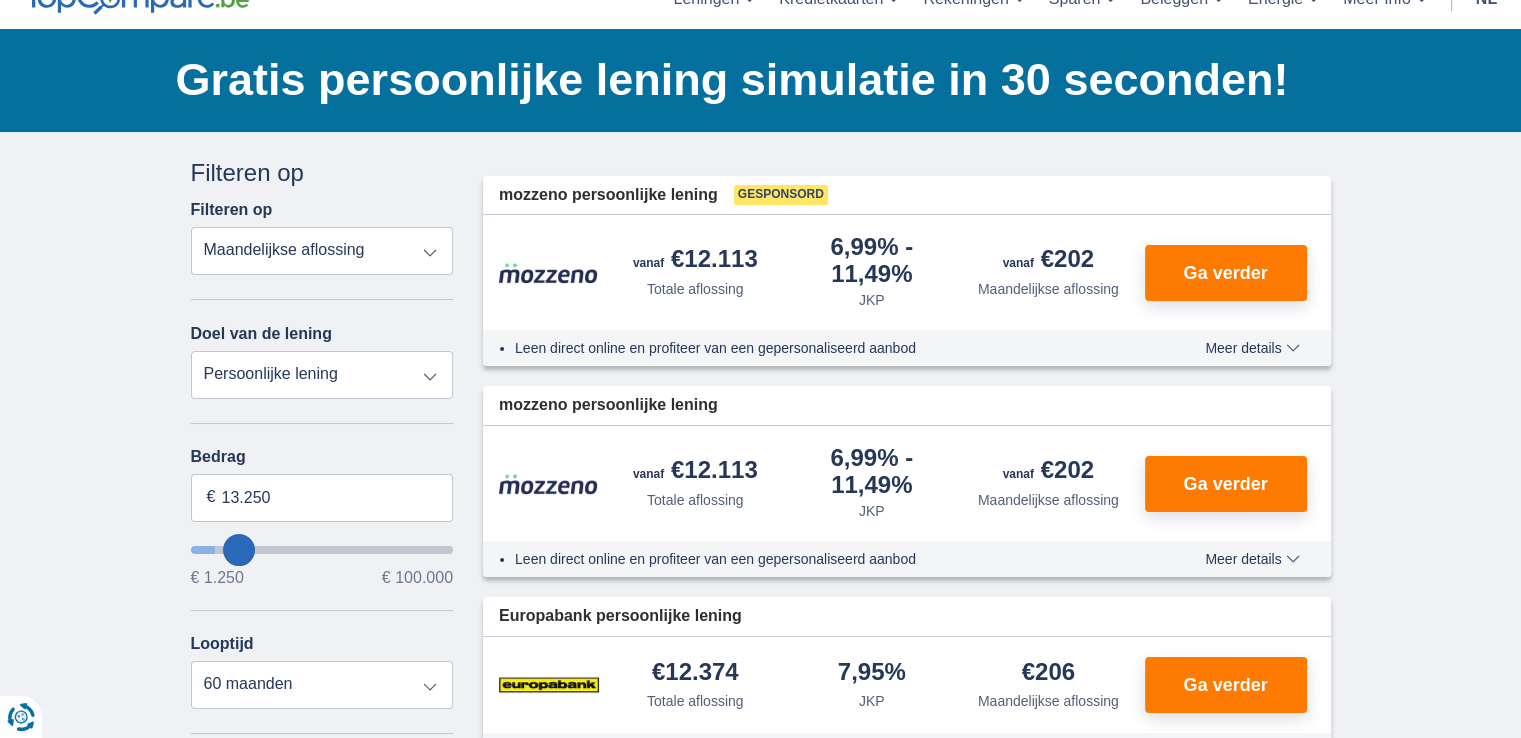 type on "15.250" 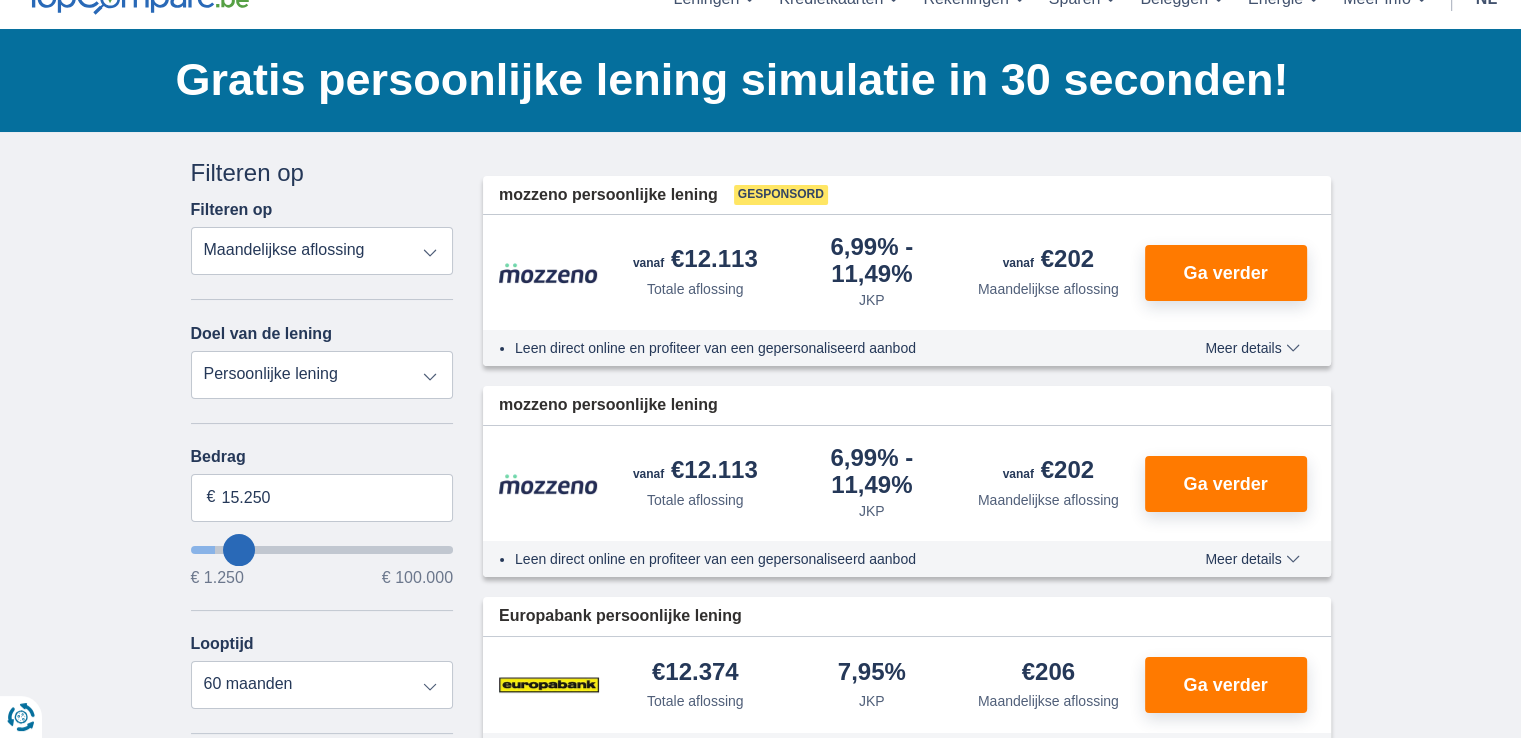 select on "84" 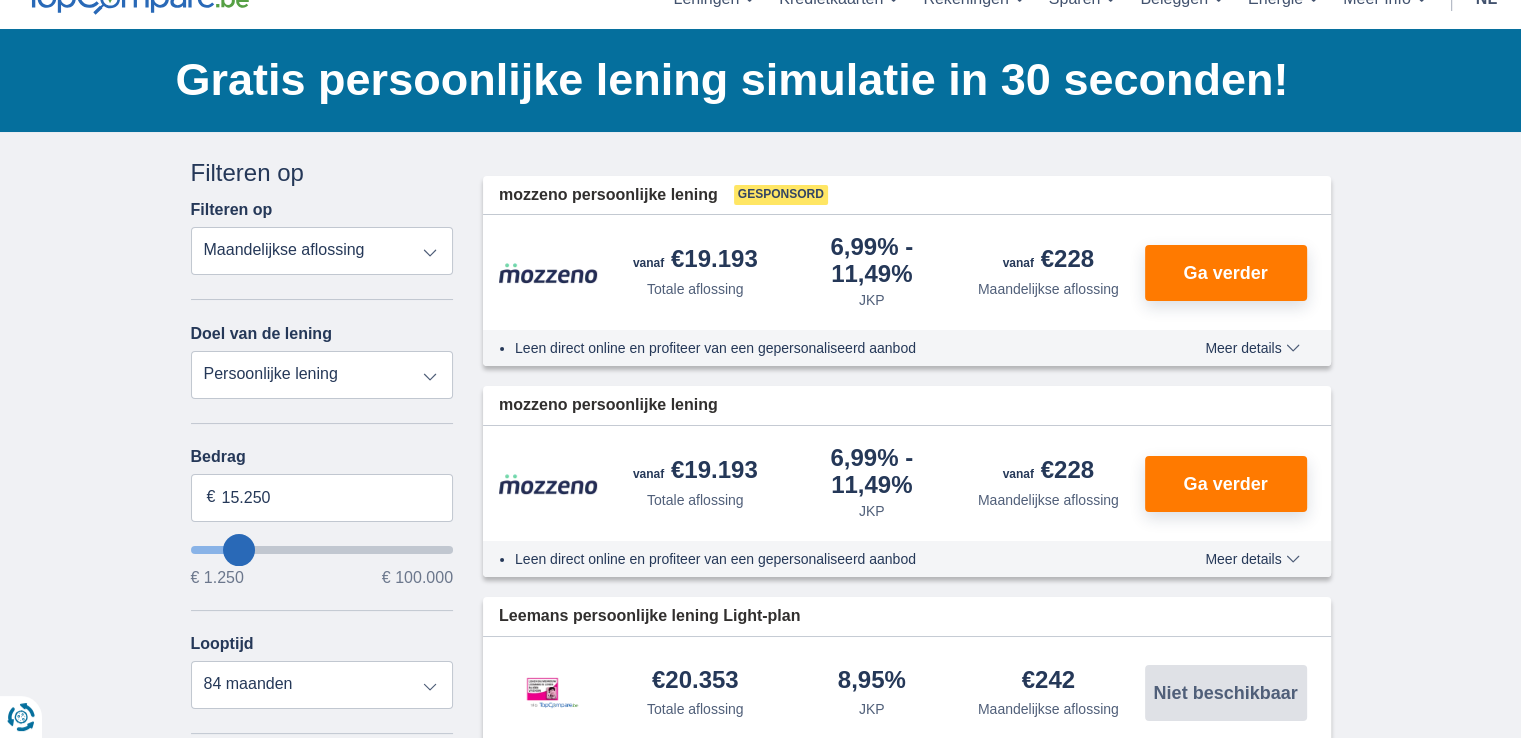 type on "16250" 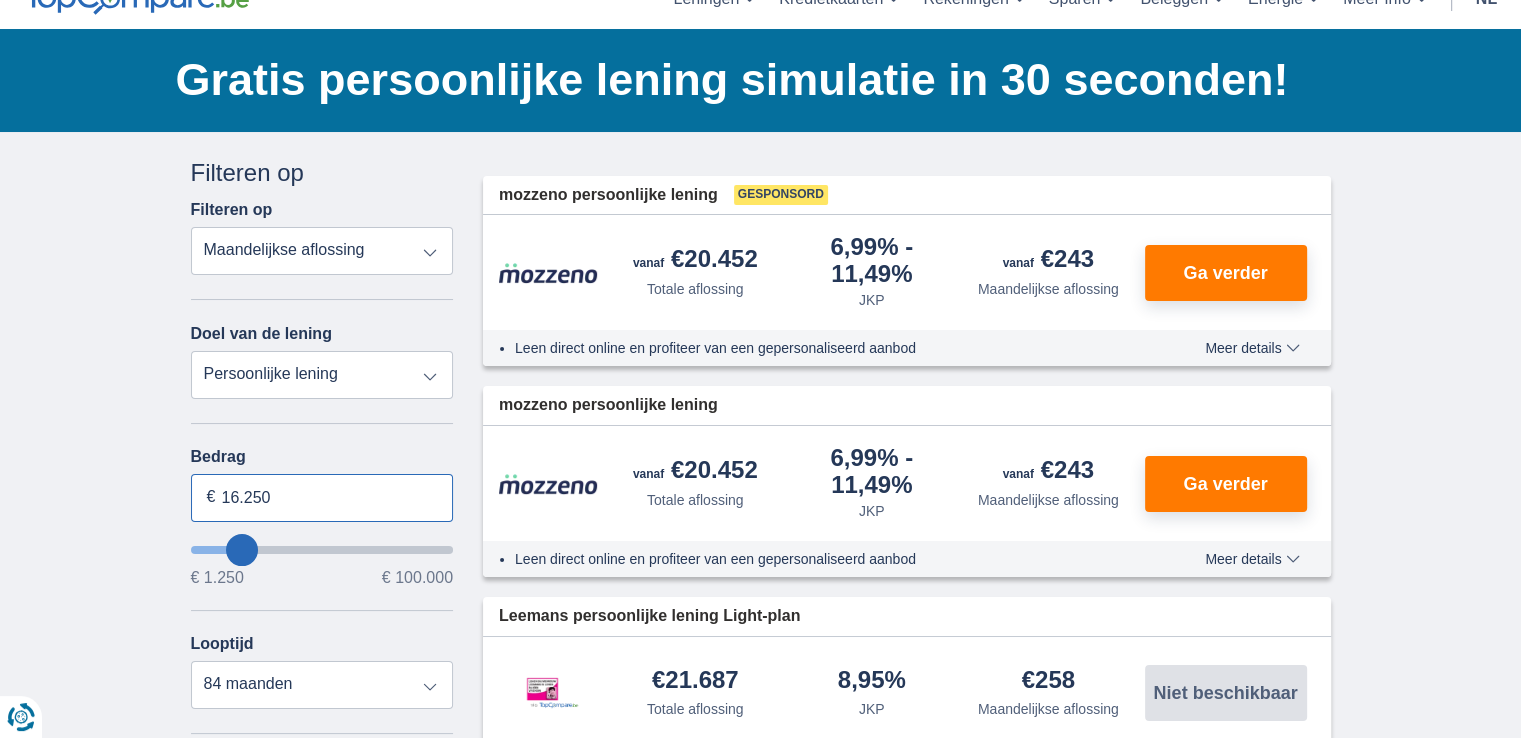 click on "16.250" at bounding box center [322, 498] 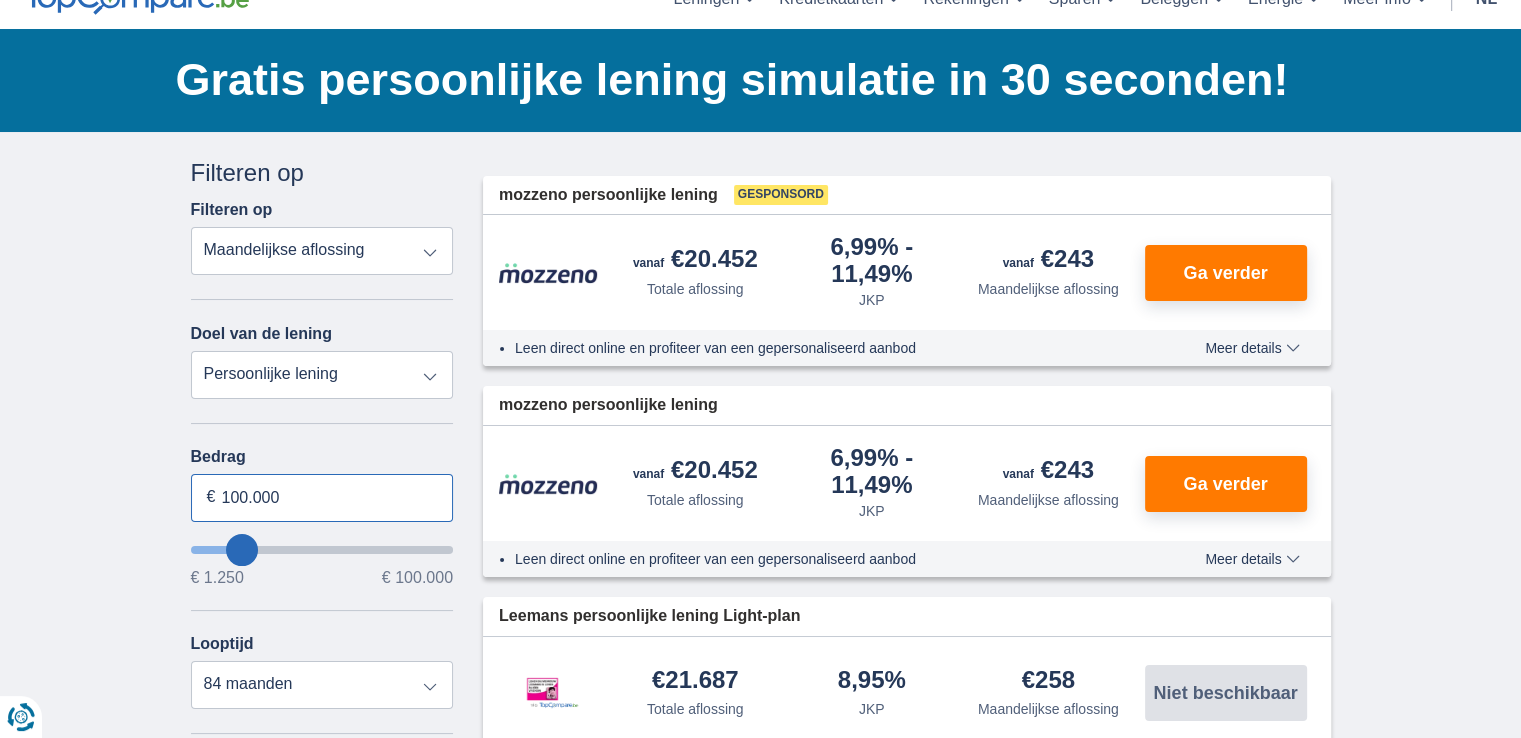 type on "100.000" 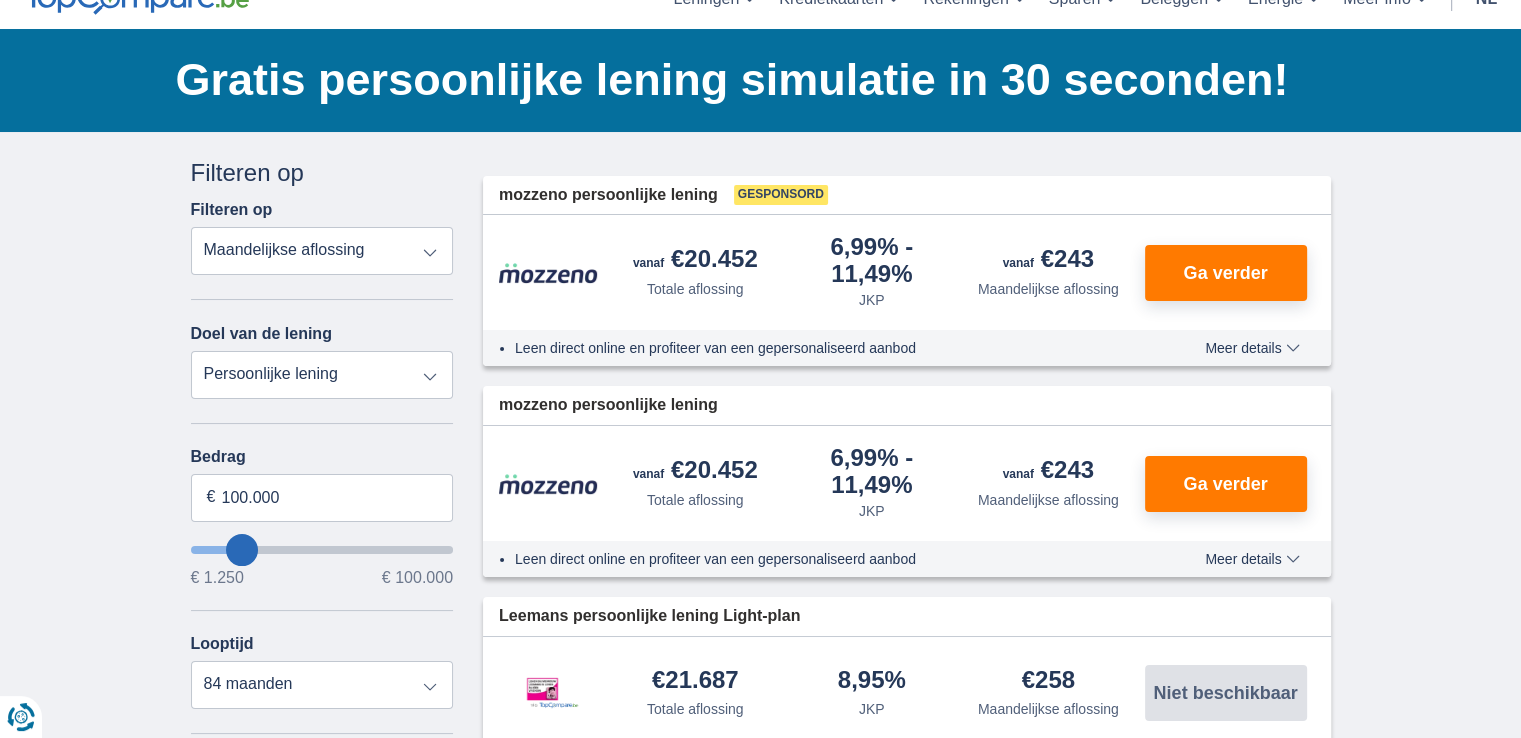 type on "99250" 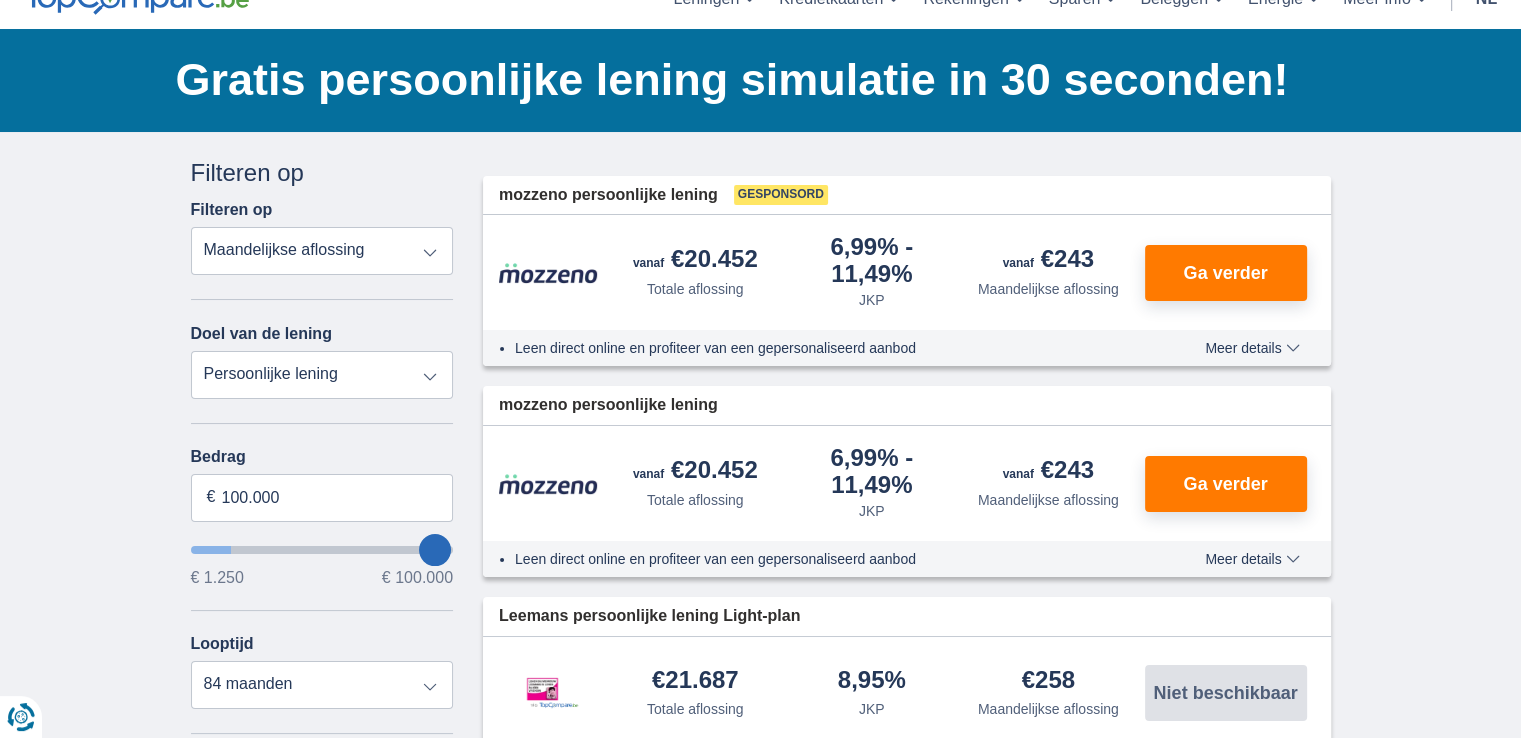 select on "120" 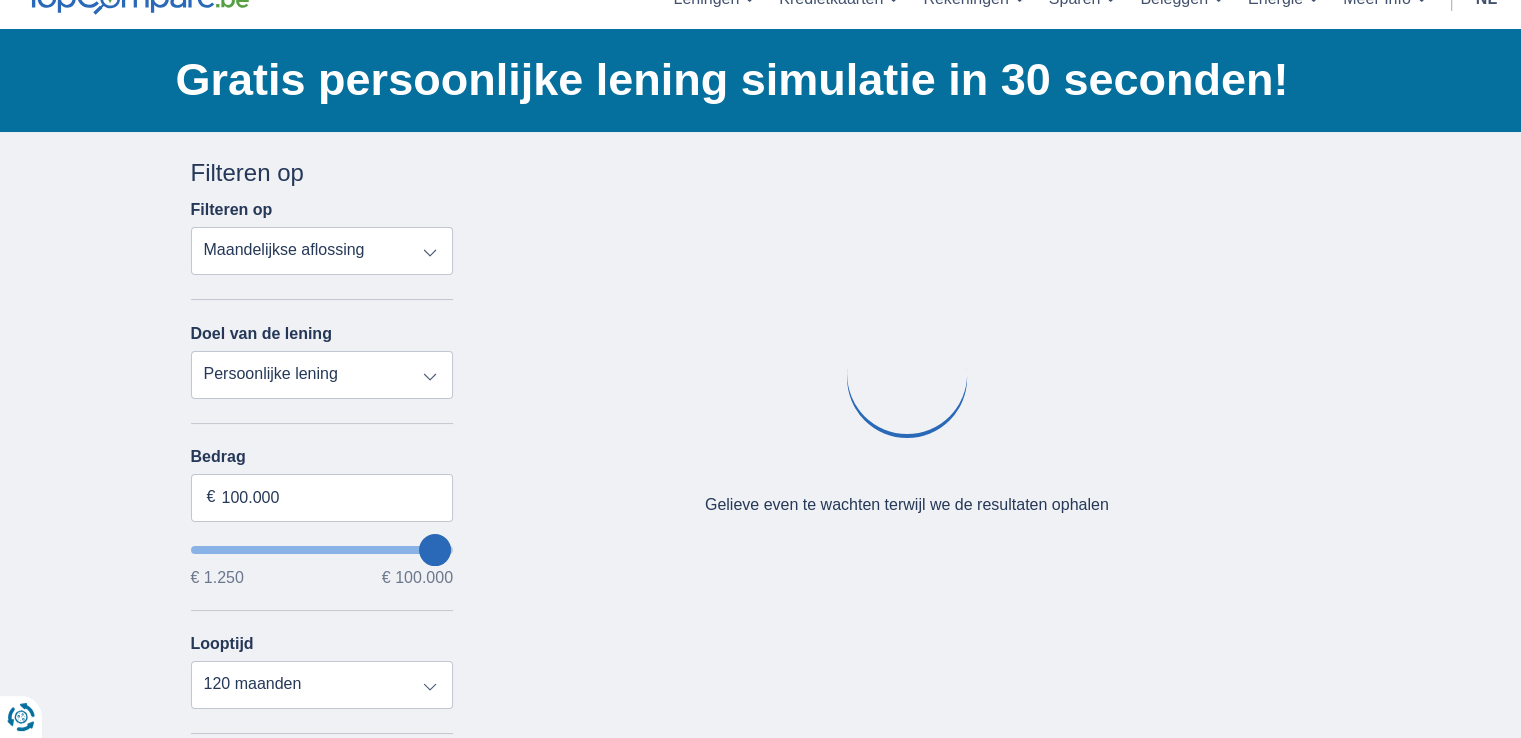 click on "×
widget.non-eligible-application.title
widget.non-eligible-application.text
non-eligible-application.overlay.left
non-eligible-application.overlay.right
×
cc.checkout.REJECTED.headline
cc.REJECTED
cc.REJECTED.button
Sorteer
Totale aflossing
JKP
Maandelijkse aflossing
Filter
Annuleren
Filters
Filteren op
Filteren op
Totale aflossing
JKP
Maandelijkse aflossing
Doel van de lening
Persoonlijke lening
Auto
Moto / fiets
Mobilhome / caravan
Renovatie
Energie
Schuldconsolidatie
Studie
Vakantie
Huwelijk
Meubelen
Elektronica
Meest Populair
Geldreserve
Type voertuig
Klassiek
Eco
Leeftijd voertuig
Nieuw
0-1 jaar
1-2 jaar
2-3 jaar
3-4 jaar
4-5 jaar
5+ jaar" at bounding box center (760, 643) 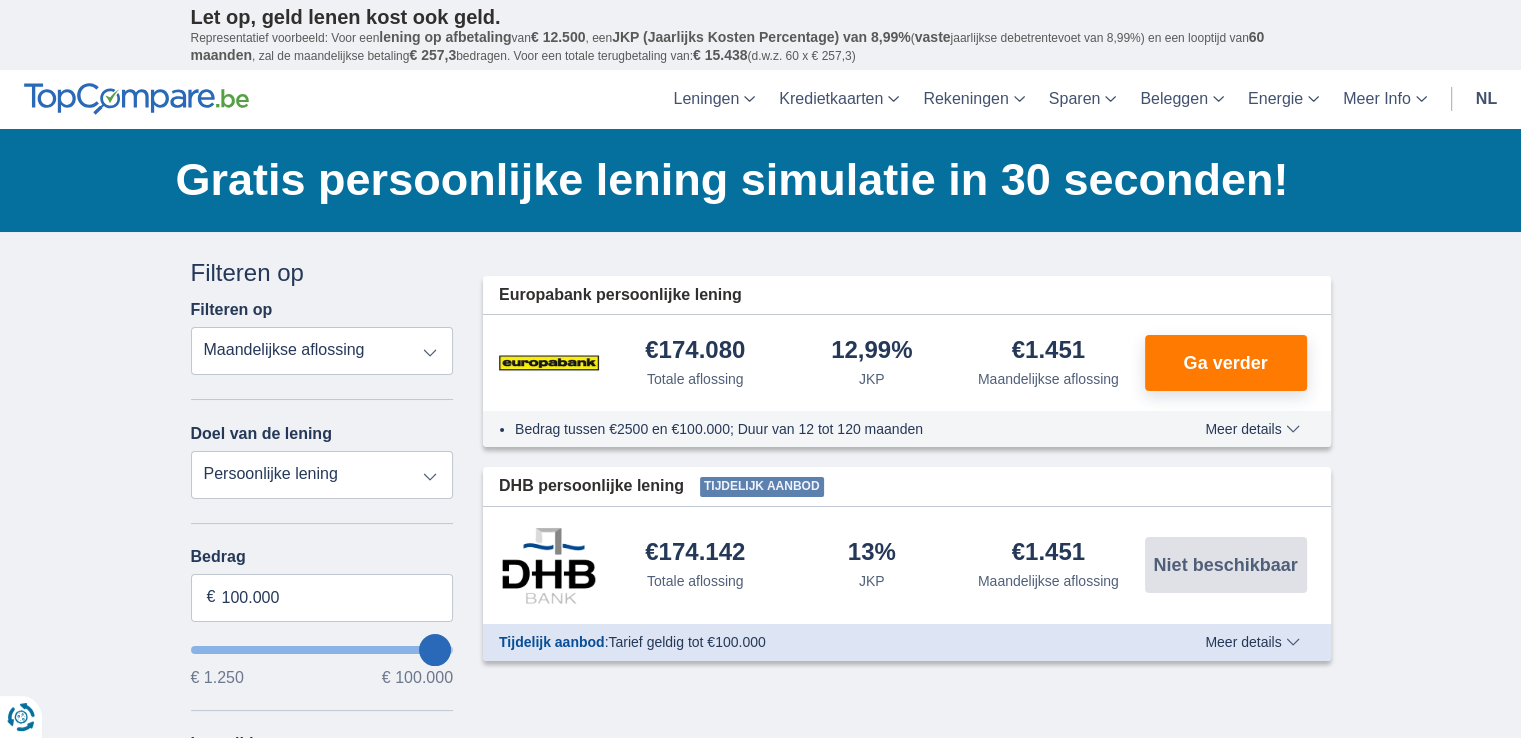 scroll, scrollTop: 0, scrollLeft: 0, axis: both 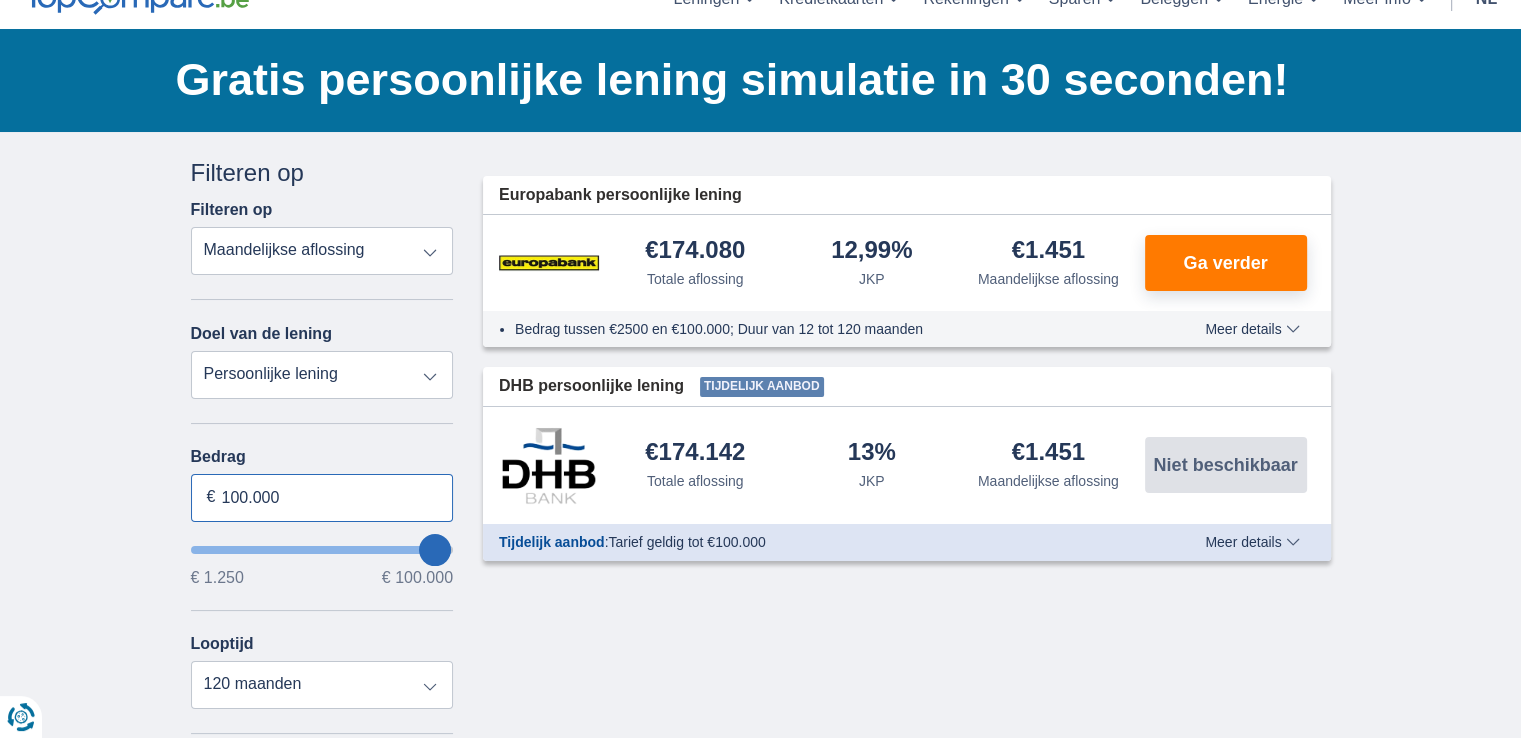 click on "100.000" at bounding box center (322, 498) 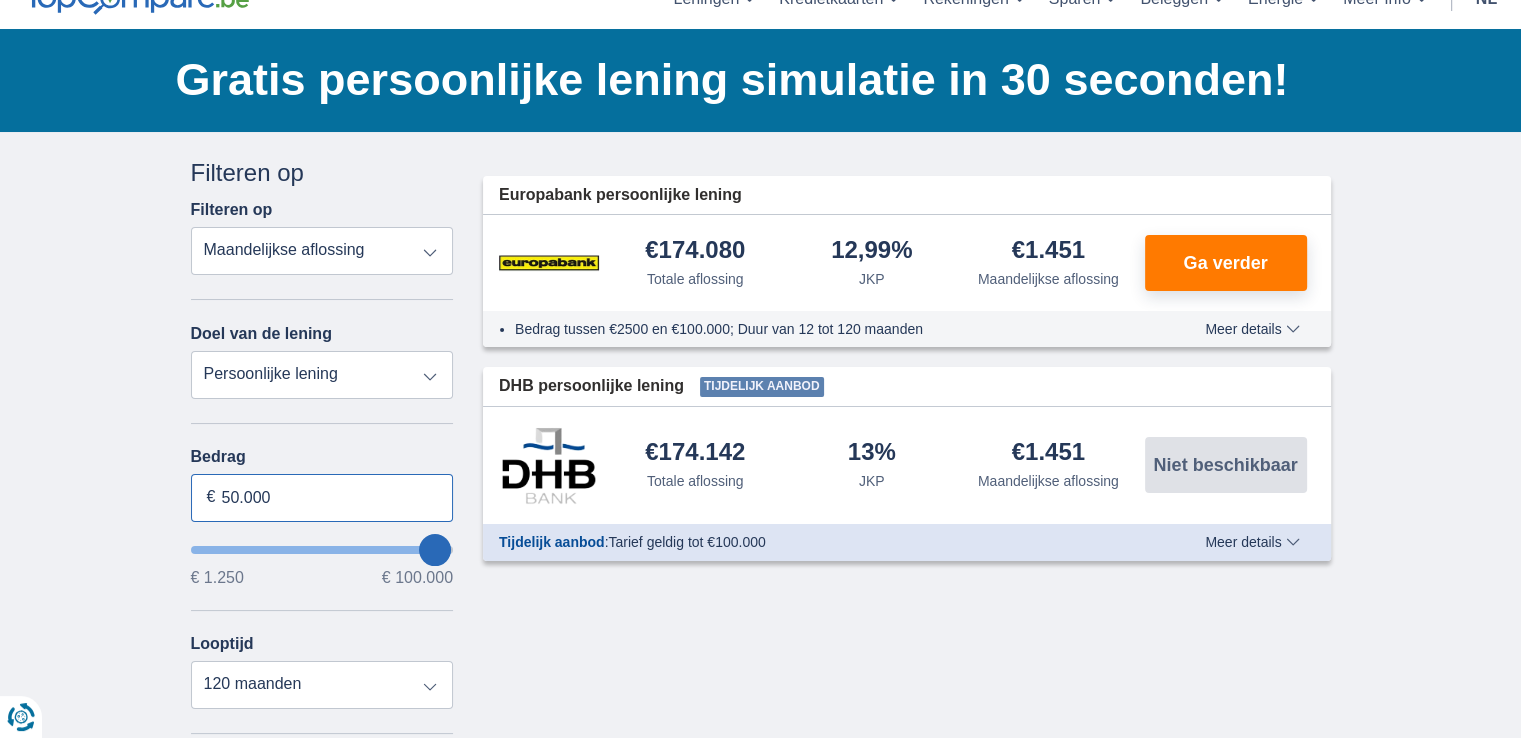 type on "50.000" 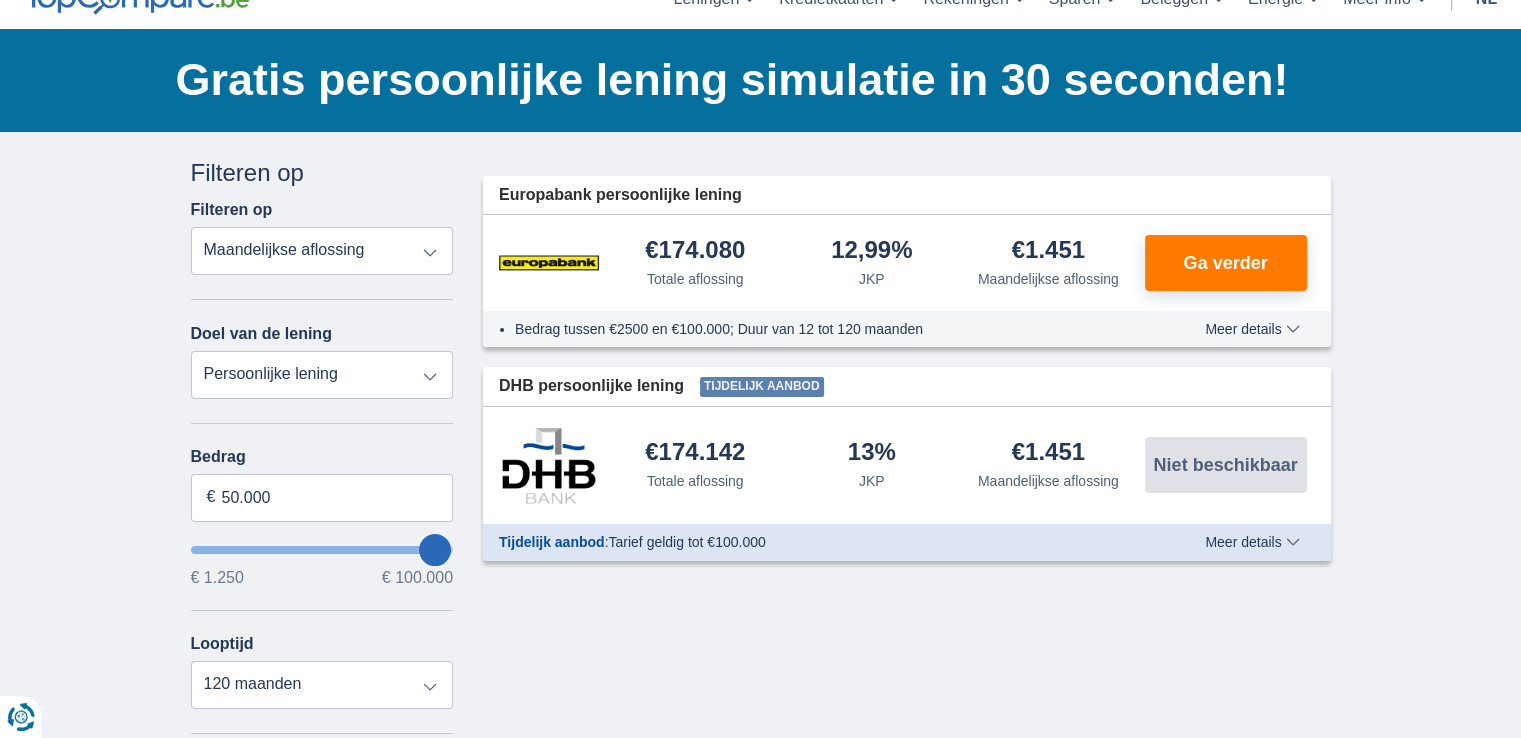 type on "50250" 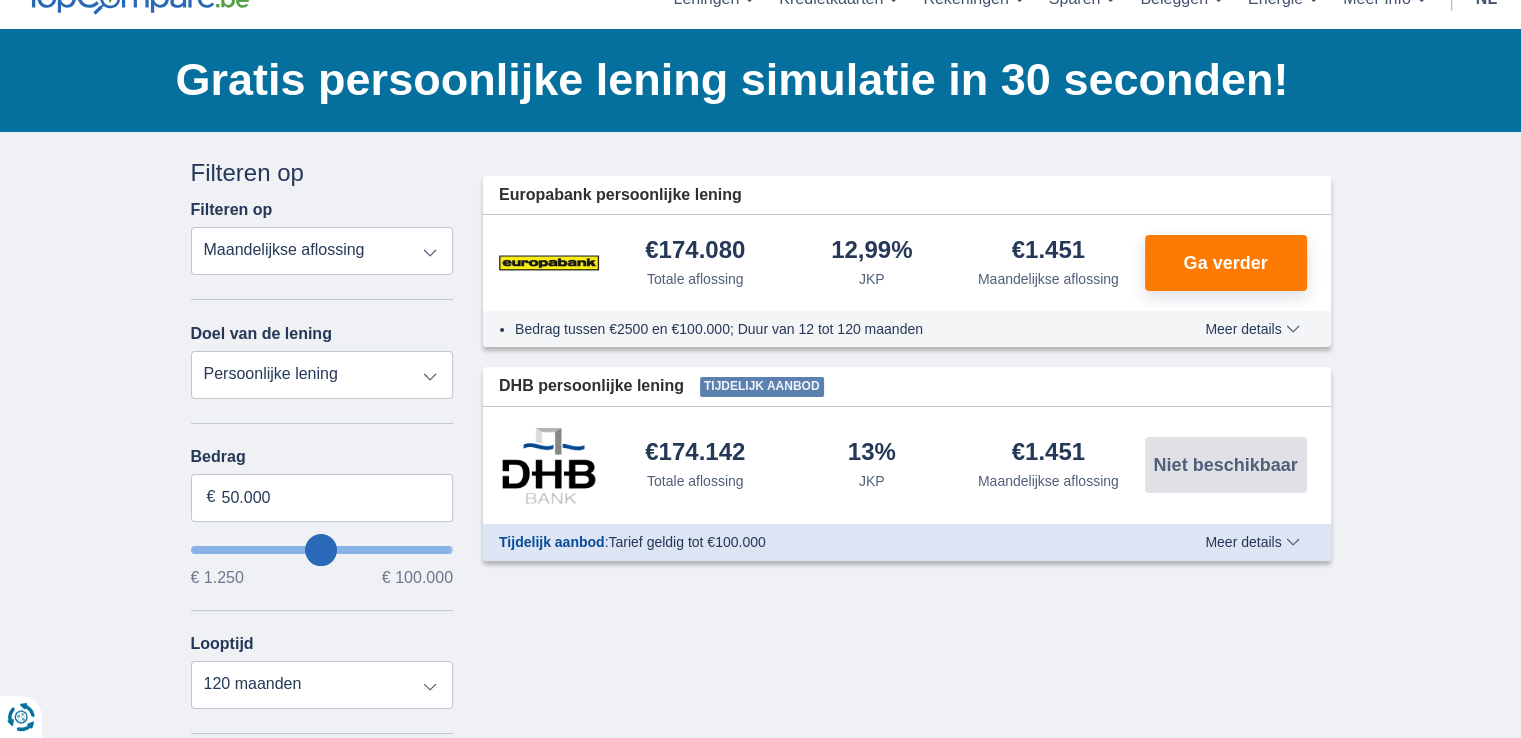 click on "×
widget.non-eligible-application.title
widget.non-eligible-application.text
non-eligible-application.overlay.left
non-eligible-application.overlay.right
×
cc.checkout.REJECTED.headline
cc.REJECTED
cc.REJECTED.button
Sorteer
Totale aflossing
JKP
Maandelijkse aflossing
Filter
Annuleren
Filters
Filteren op
Filteren op
Totale aflossing
JKP
Maandelijkse aflossing
Doel van de lening
Persoonlijke lening
Auto
Moto / fiets
Mobilhome / caravan
Renovatie
Energie
Schuldconsolidatie
Studie
Vakantie
Huwelijk
Meubelen
Elektronica
Meest Populair
Geldreserve
Type voertuig
Klassiek
Eco
Leeftijd voertuig
Nieuw
0-1 jaar
1-2 jaar
2-3 jaar
3-4 jaar
4-5 jaar
5+ jaar" at bounding box center [760, 643] 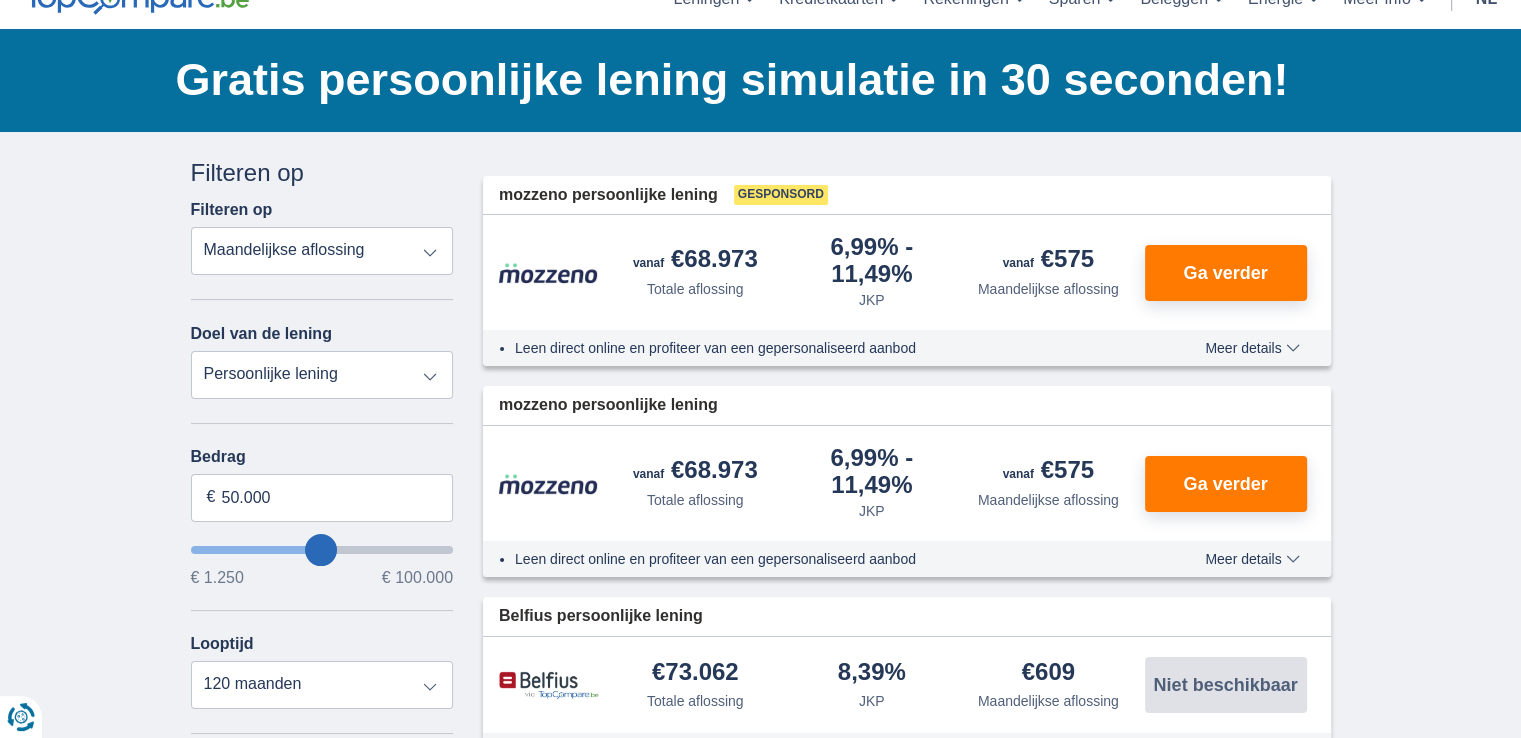 scroll, scrollTop: 100, scrollLeft: 0, axis: vertical 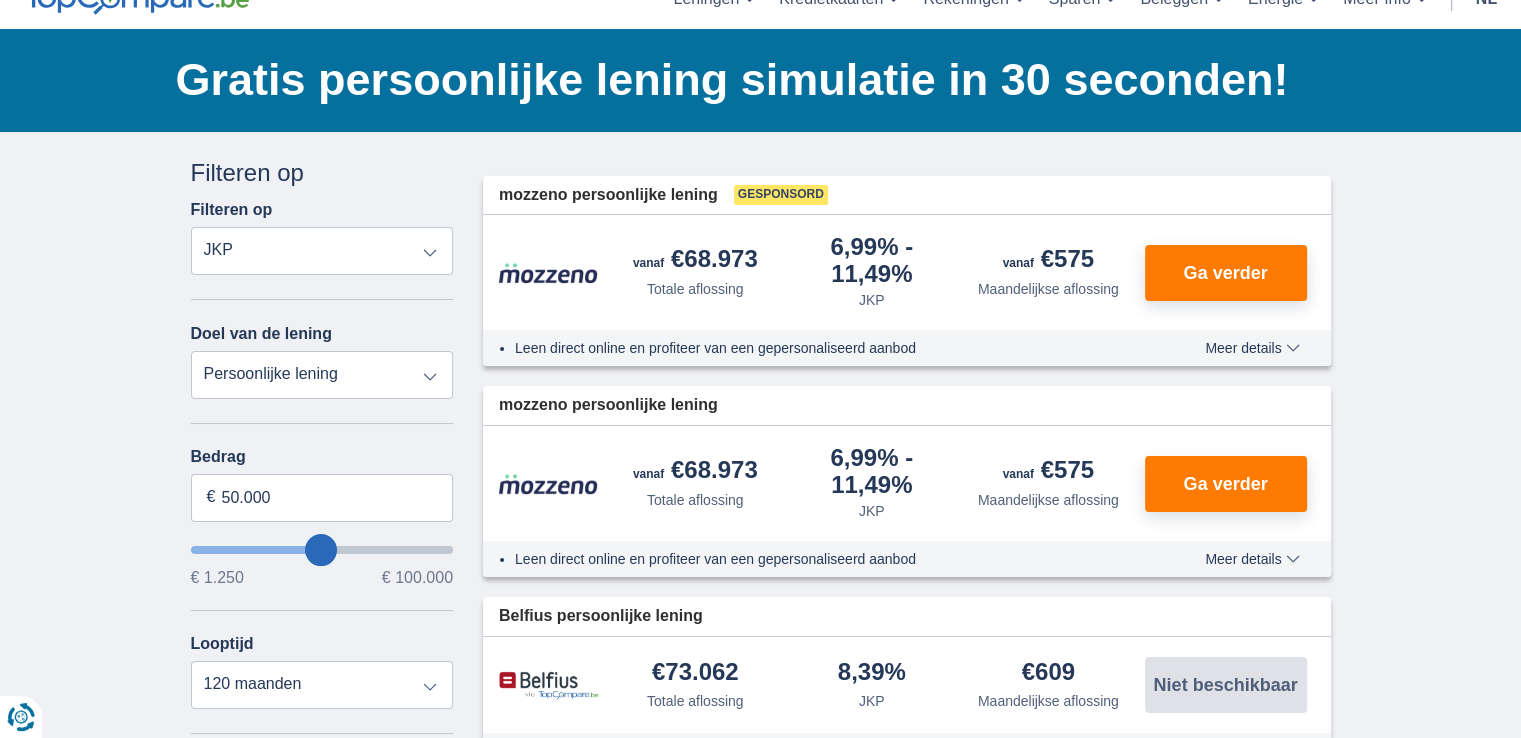 click on "Totale aflossing
JKP
Maandelijkse aflossing" at bounding box center (322, 251) 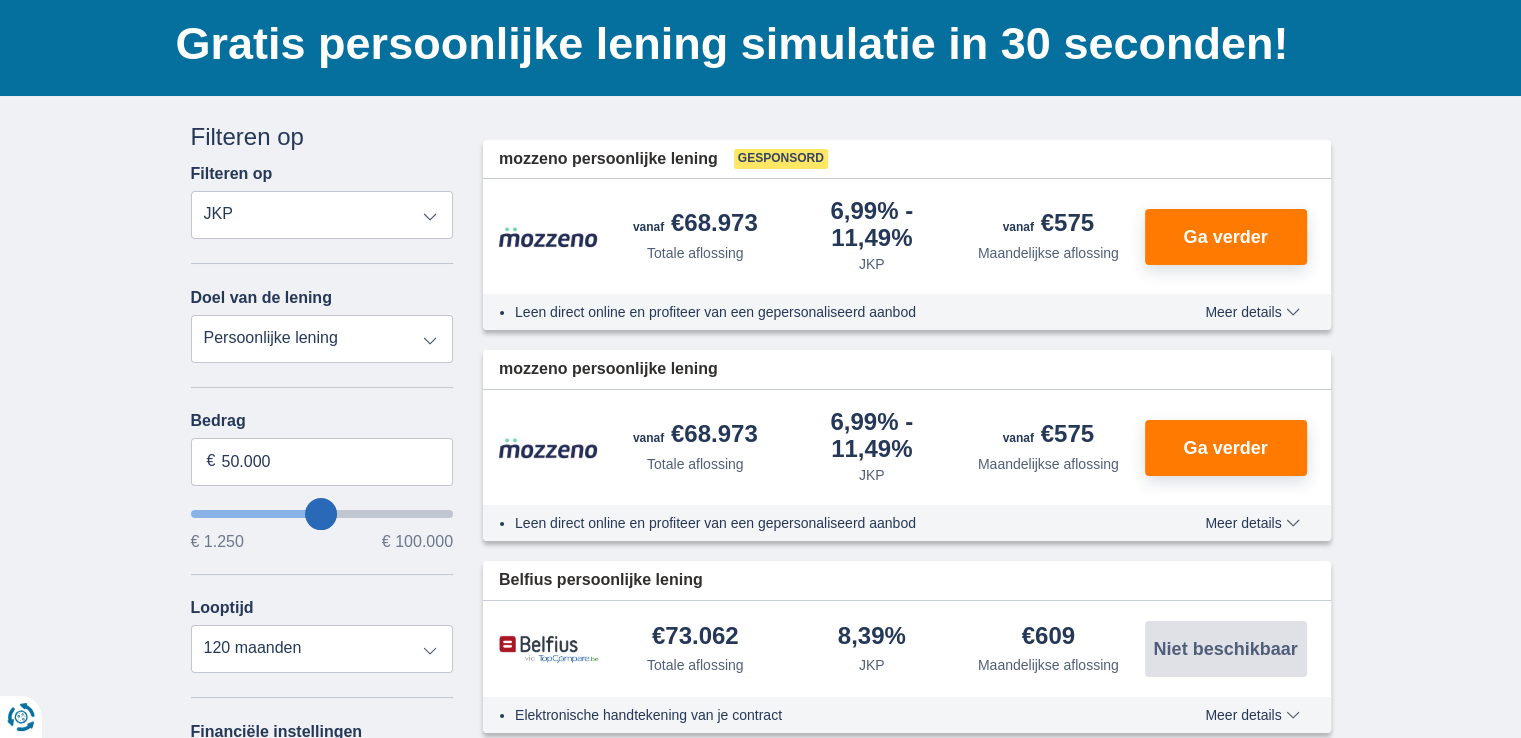 scroll, scrollTop: 200, scrollLeft: 0, axis: vertical 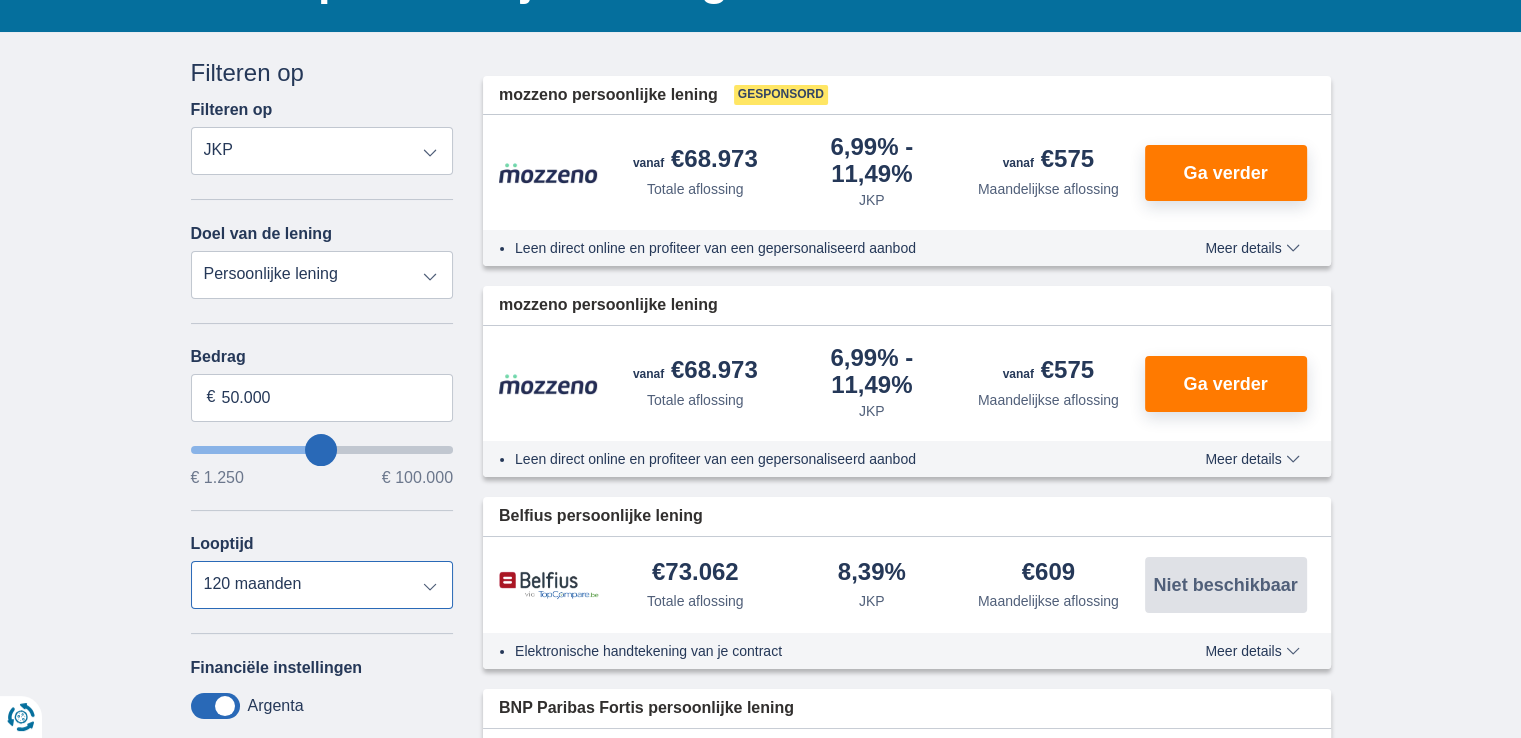 click on "12 maanden
18 maanden
24 maanden
30 maanden
36 maanden
42 maanden
48 maanden
60 maanden
72 maanden
84 maanden
96 maanden
120 maanden" at bounding box center [322, 585] 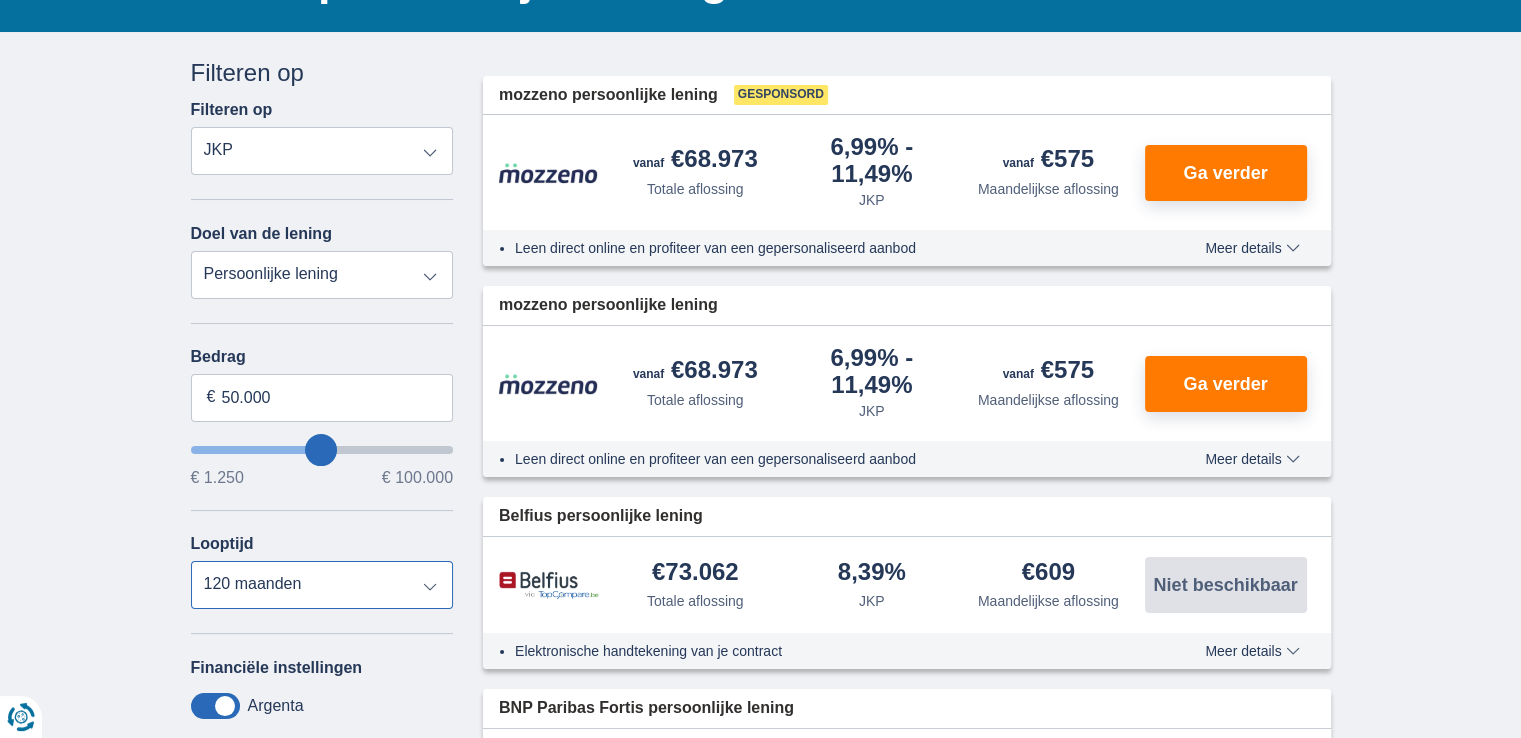 select on "72" 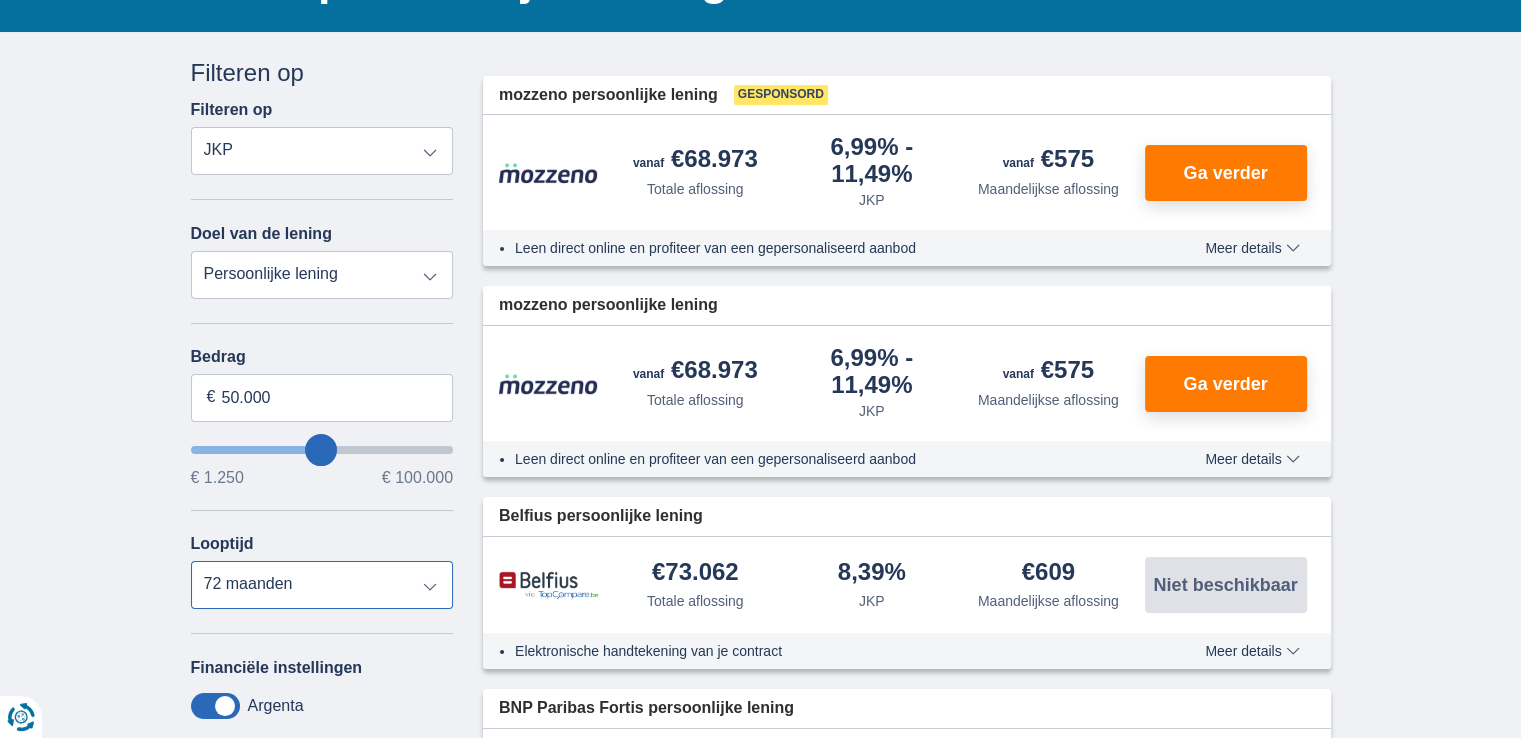click on "12 maanden
18 maanden
24 maanden
30 maanden
36 maanden
42 maanden
48 maanden
60 maanden
72 maanden
84 maanden
96 maanden
120 maanden" at bounding box center (322, 585) 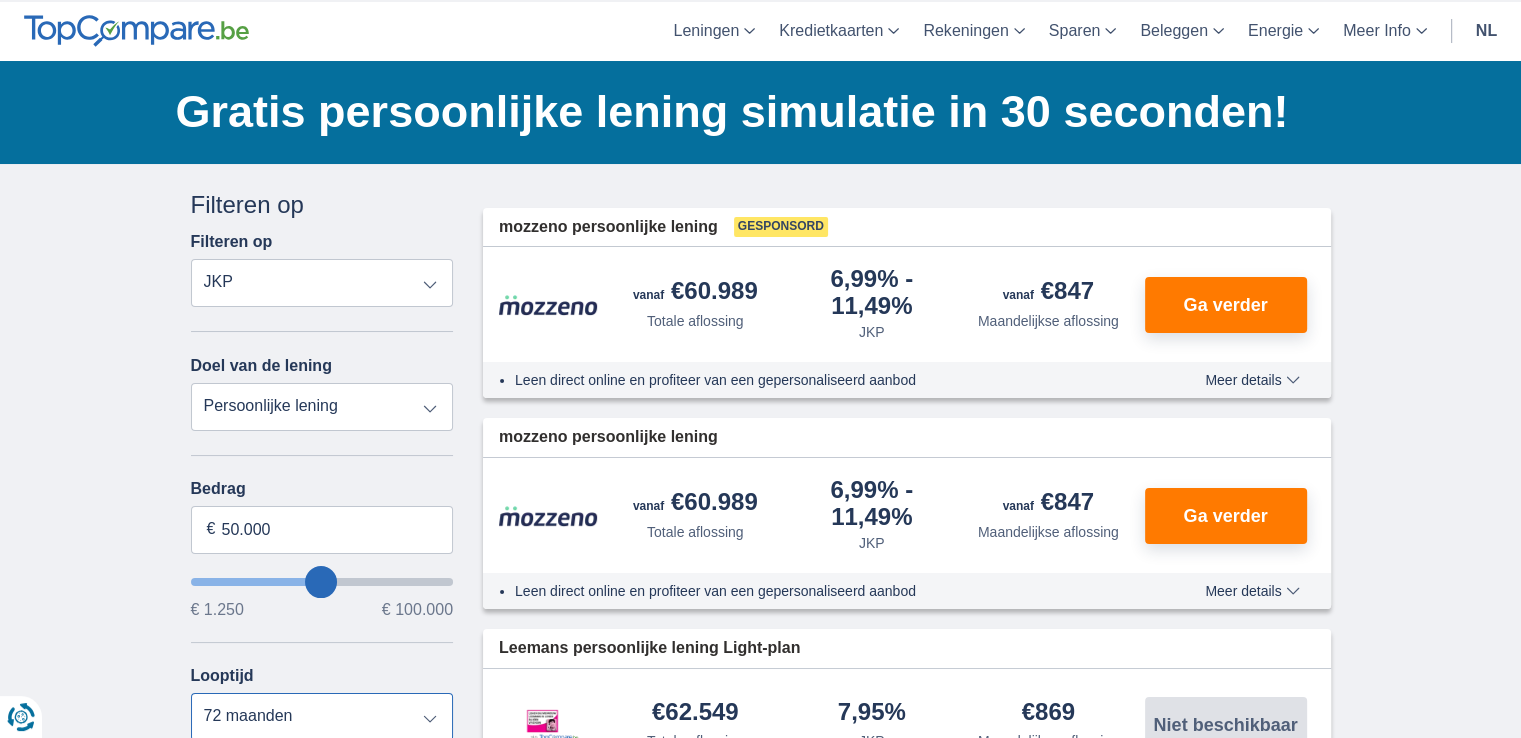 scroll, scrollTop: 0, scrollLeft: 0, axis: both 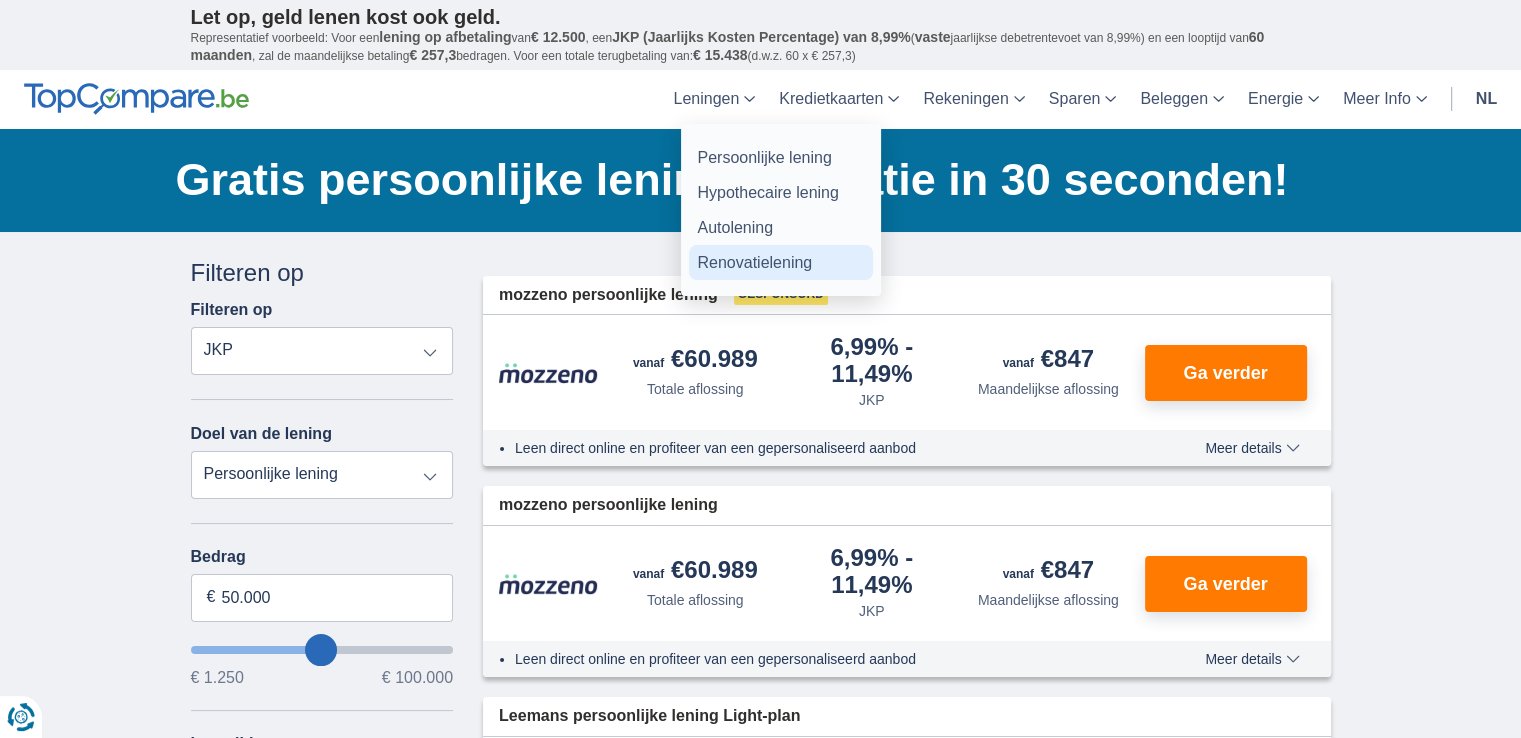 click on "Renovatielening" at bounding box center [781, 262] 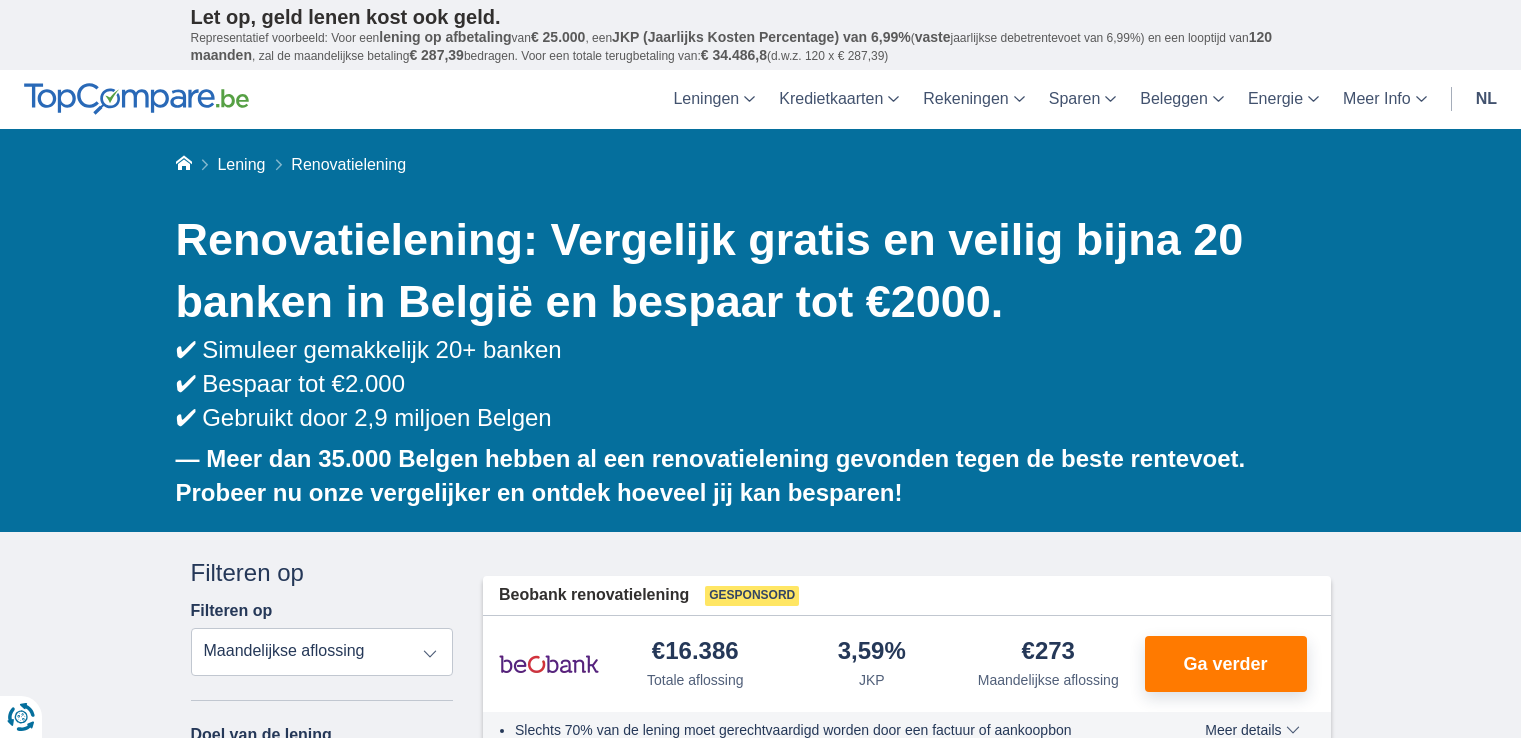 scroll, scrollTop: 300, scrollLeft: 0, axis: vertical 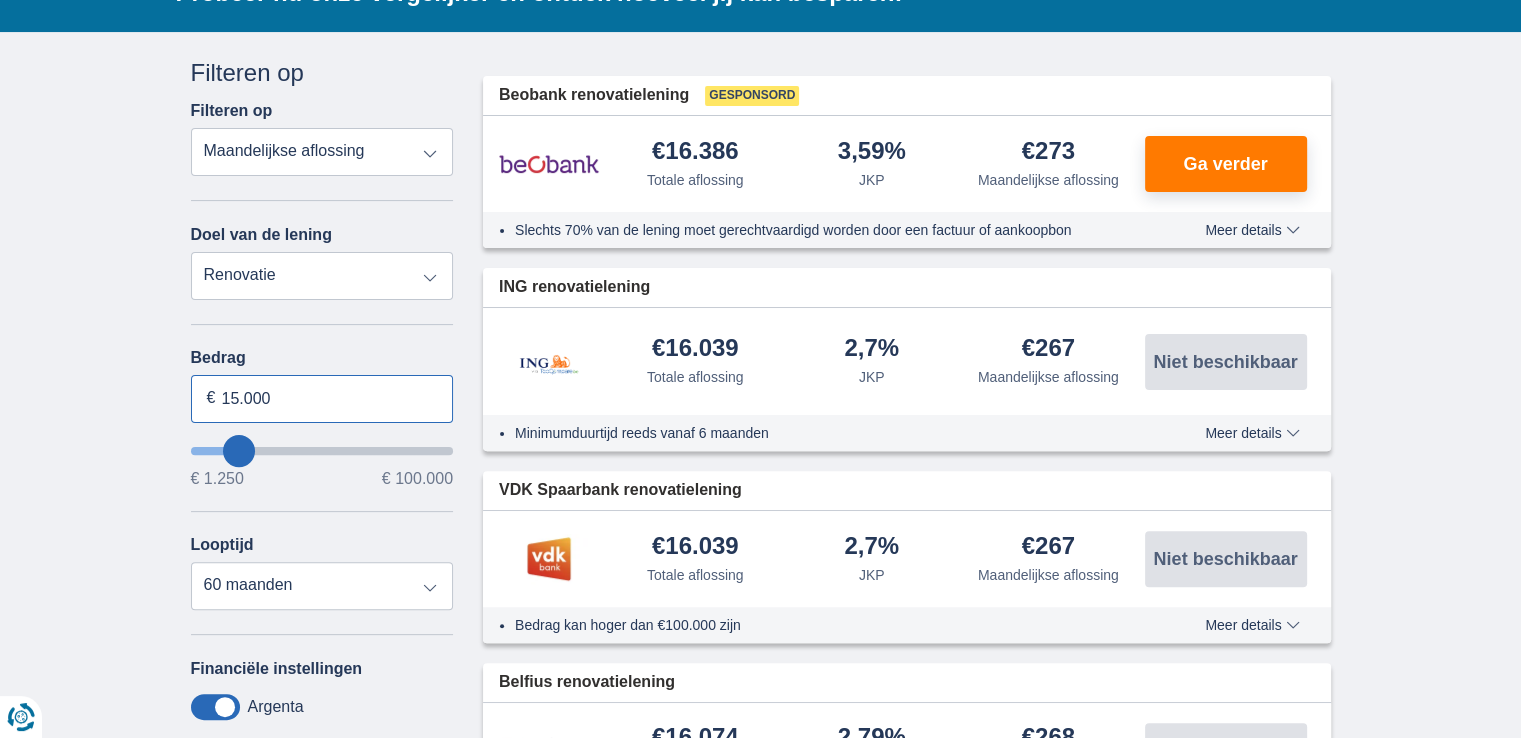 click on "15.000" at bounding box center (322, 399) 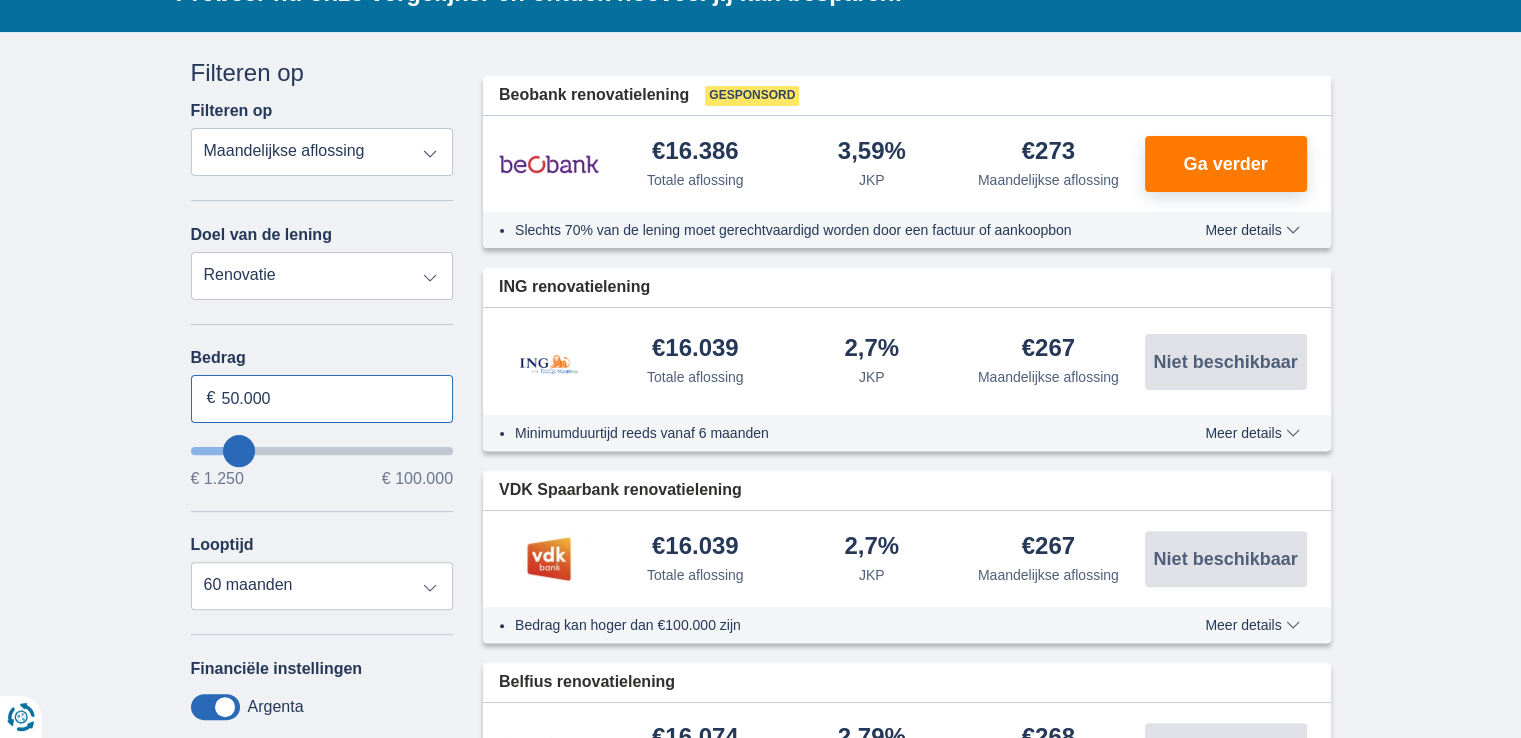type on "50.000" 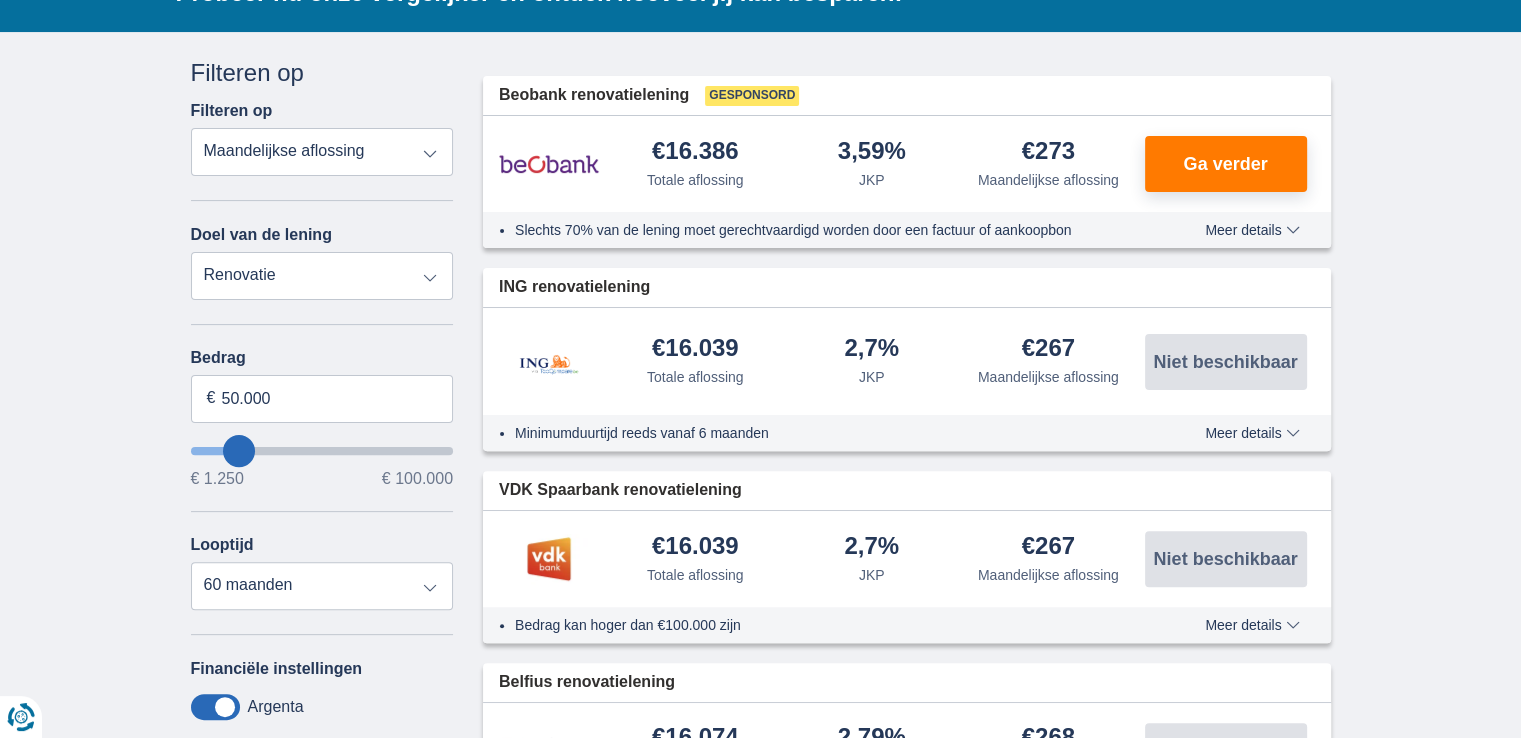 type on "50250" 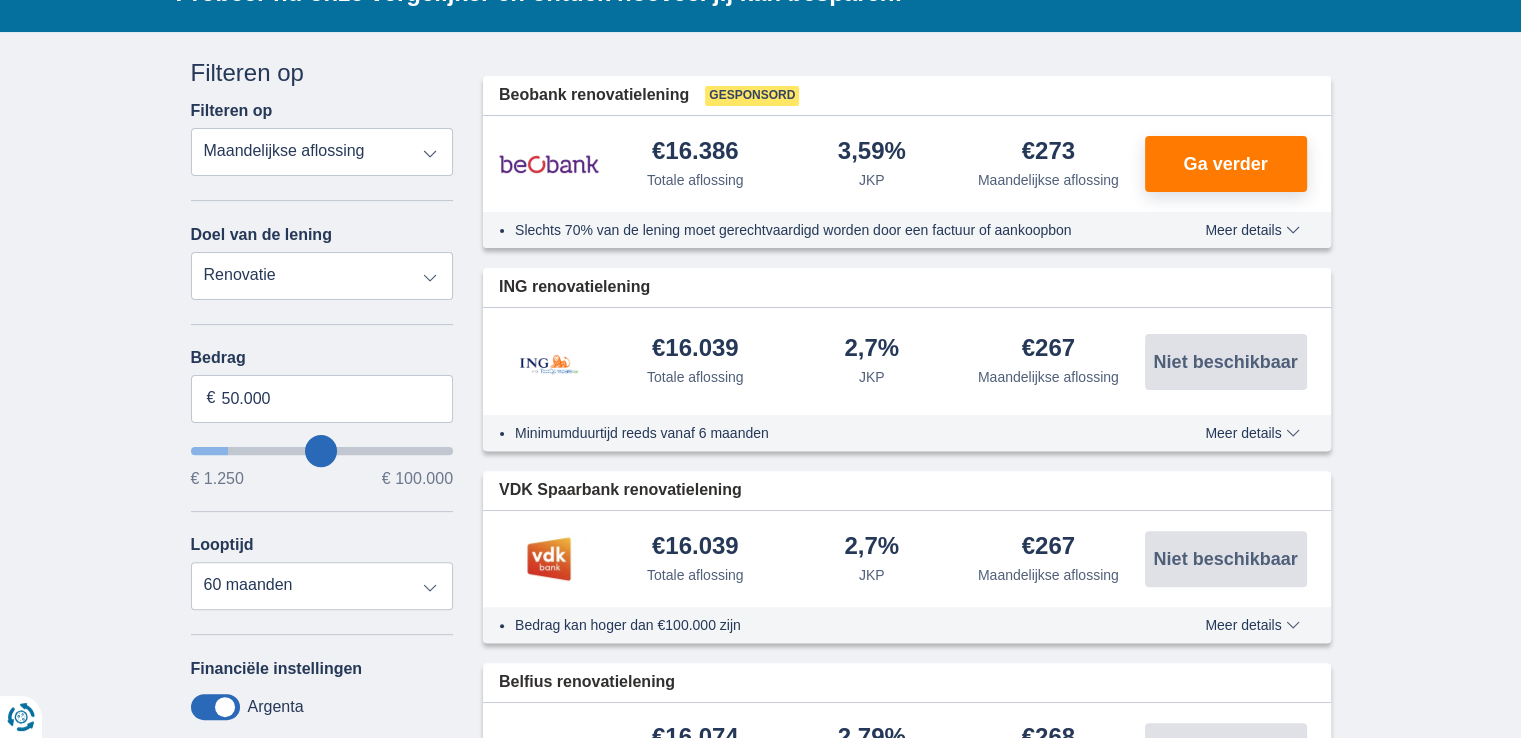 click on "×
widget.non-eligible-application.title
widget.non-eligible-application.text
non-eligible-application.overlay.left
non-eligible-application.overlay.right
×
cc.checkout.REJECTED.headline
cc.REJECTED
cc.REJECTED.button
Sorteer
Totale aflossing
JKP
Maandelijkse aflossing
Filter
Annuleren
Filters
Filteren op
Filteren op
Totale aflossing
JKP
Maandelijkse aflossing
Doel van de lening
Persoonlijke lening
Auto
Moto / fiets
Mobilhome / caravan
Renovatie
Energie
Schuldconsolidatie
Studie
Vakantie
Huwelijk
Meubelen
Elektronica
Meest Populair
Geldreserve
Type voertuig
Klassiek
Eco
Leeftijd voertuig
Nieuw
0-1 jaar
1-2 jaar
2-3 jaar
3-4 jaar
4-5 jaar
5+ jaar" at bounding box center (760, 1616) 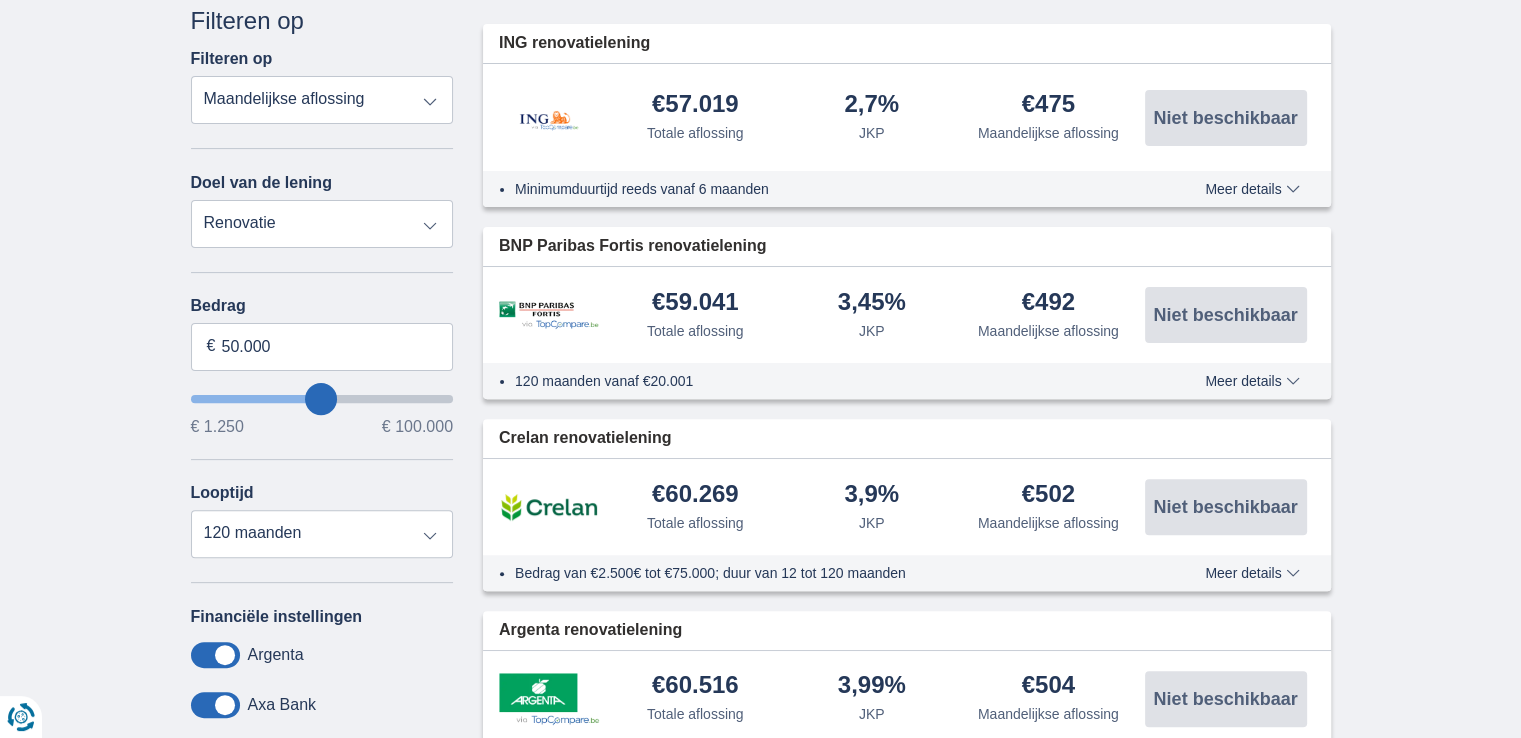 scroll, scrollTop: 600, scrollLeft: 0, axis: vertical 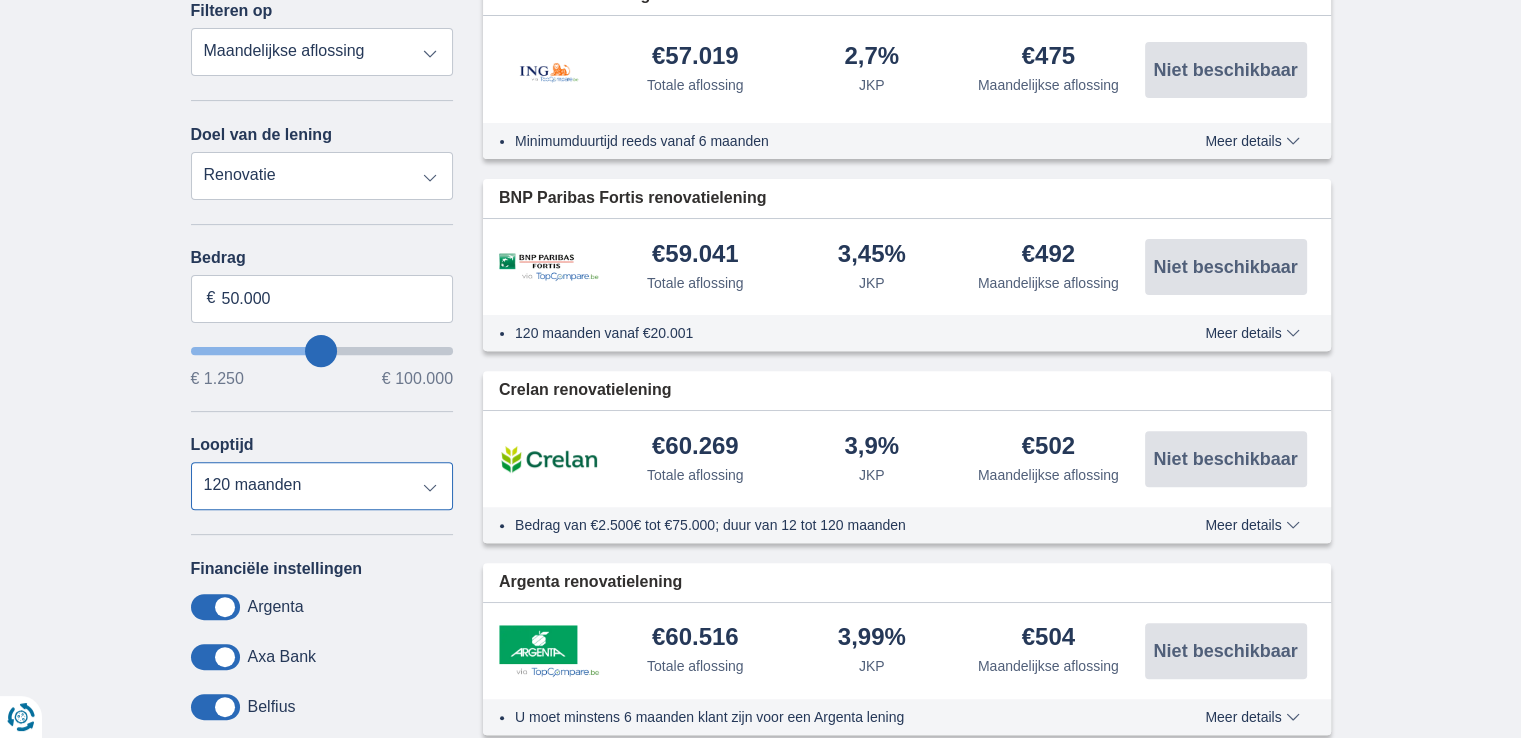 click on "12 maanden
18 maanden
24 maanden
30 maanden
36 maanden
42 maanden
48 maanden
60 maanden
72 maanden
84 maanden
96 maanden
120 maanden" at bounding box center [322, 486] 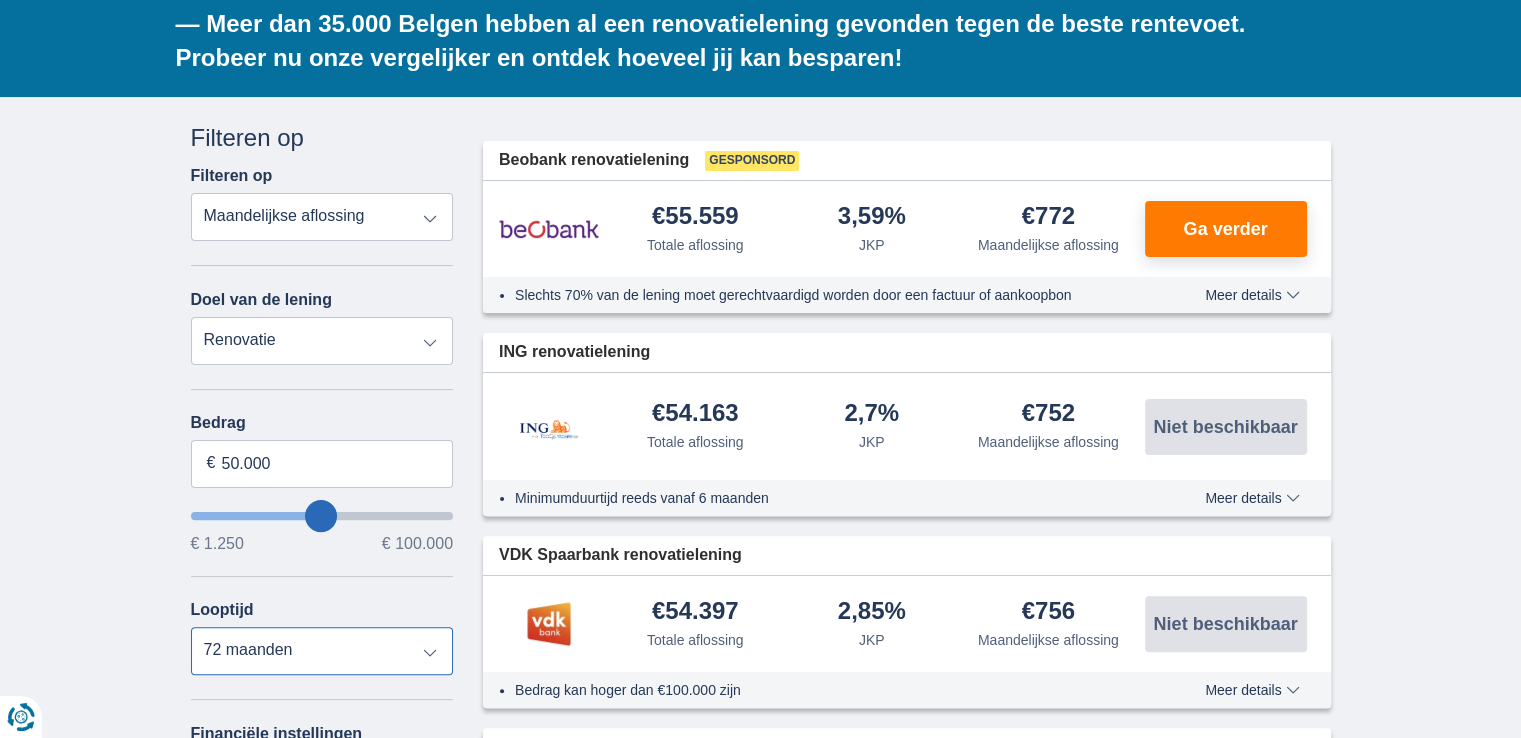 scroll, scrollTop: 400, scrollLeft: 0, axis: vertical 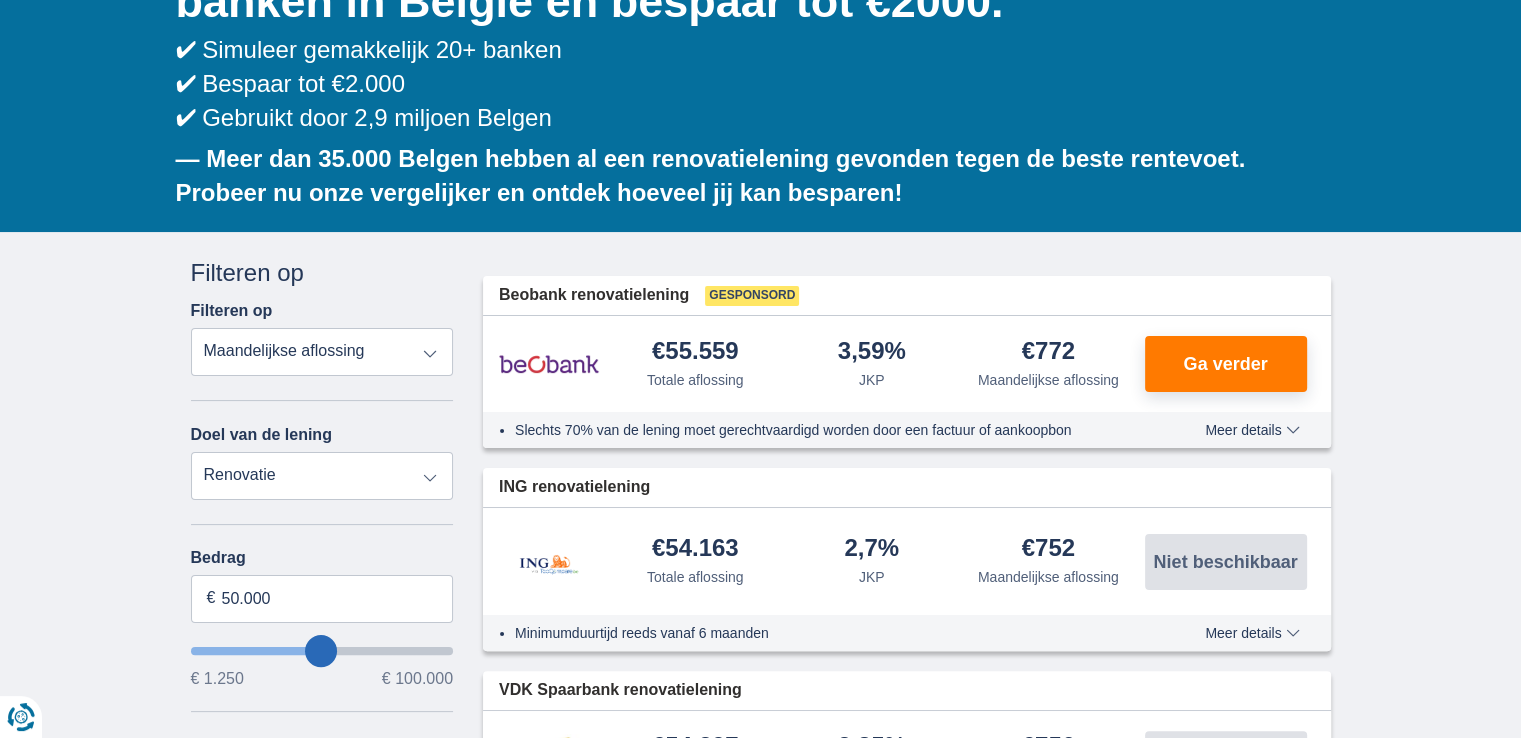 drag, startPoint x: 129, startPoint y: 381, endPoint x: 11, endPoint y: 366, distance: 118.94957 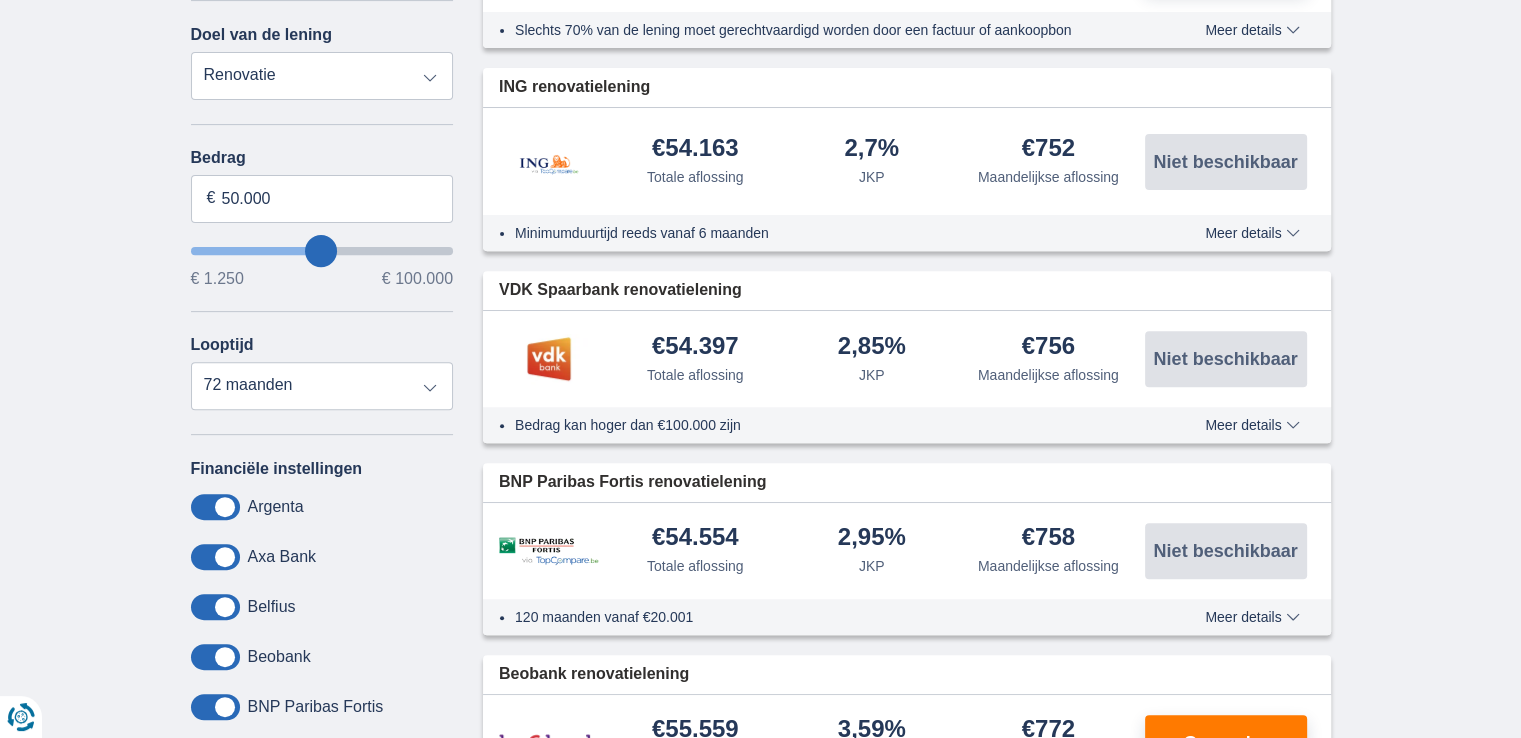 scroll, scrollTop: 800, scrollLeft: 0, axis: vertical 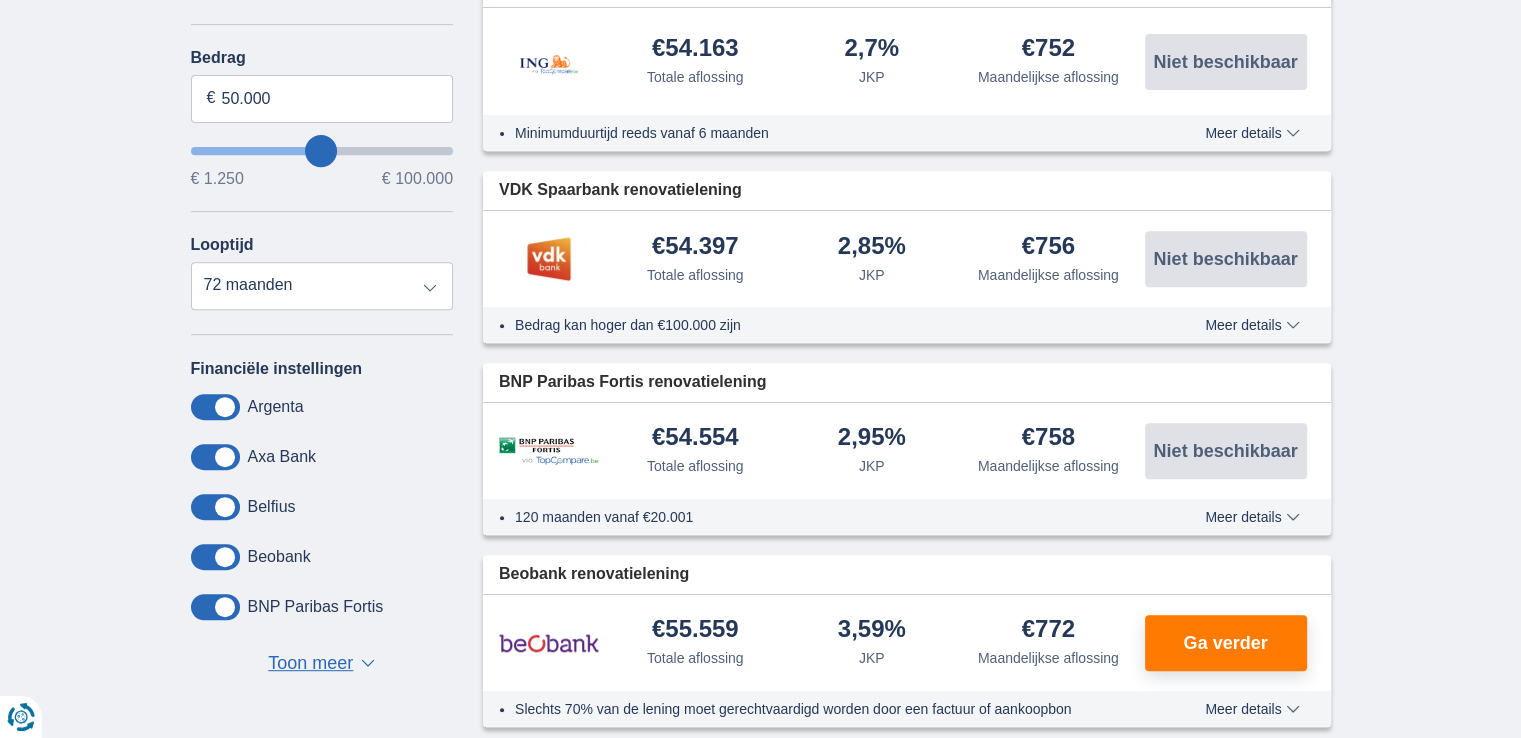 click on "Meer details" at bounding box center (1252, 517) 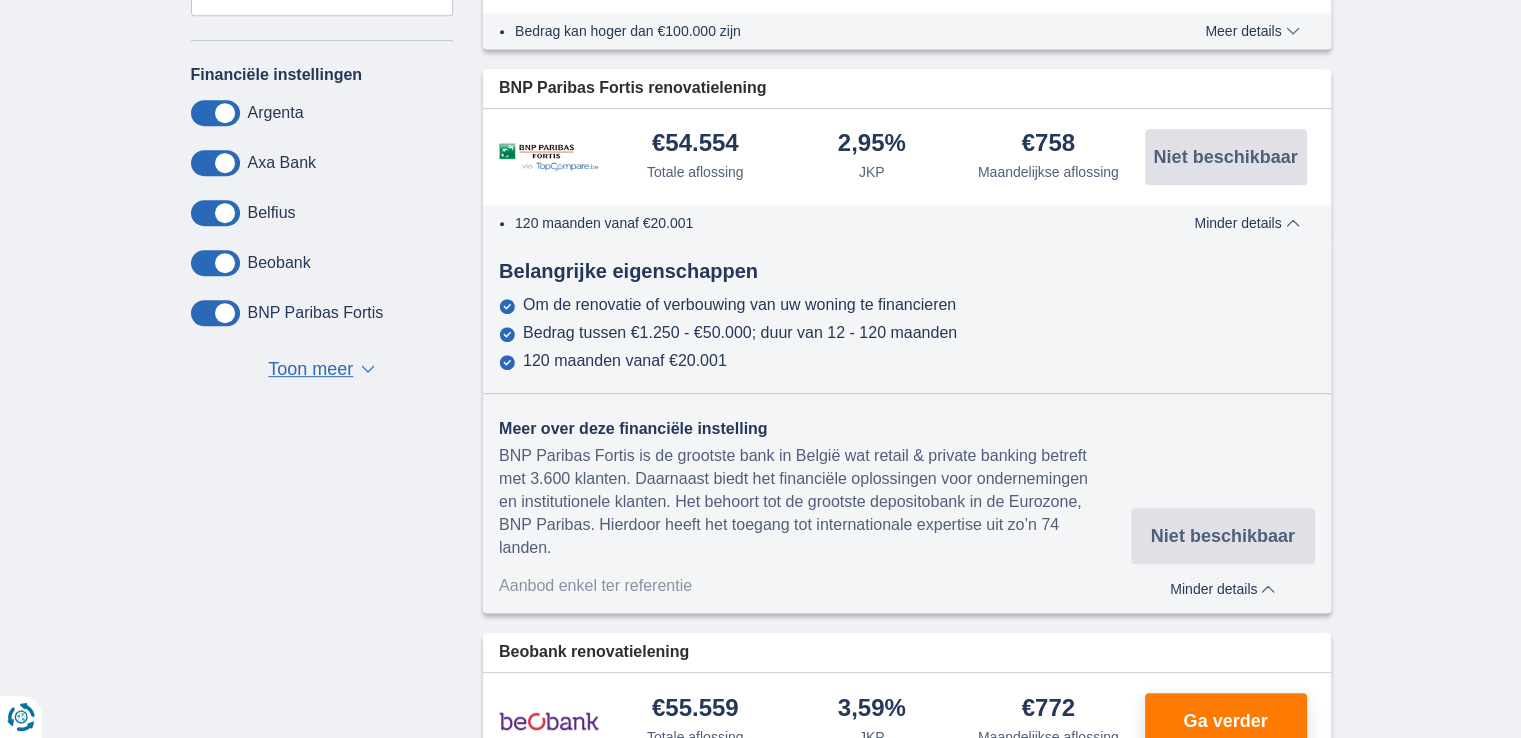 scroll, scrollTop: 1100, scrollLeft: 0, axis: vertical 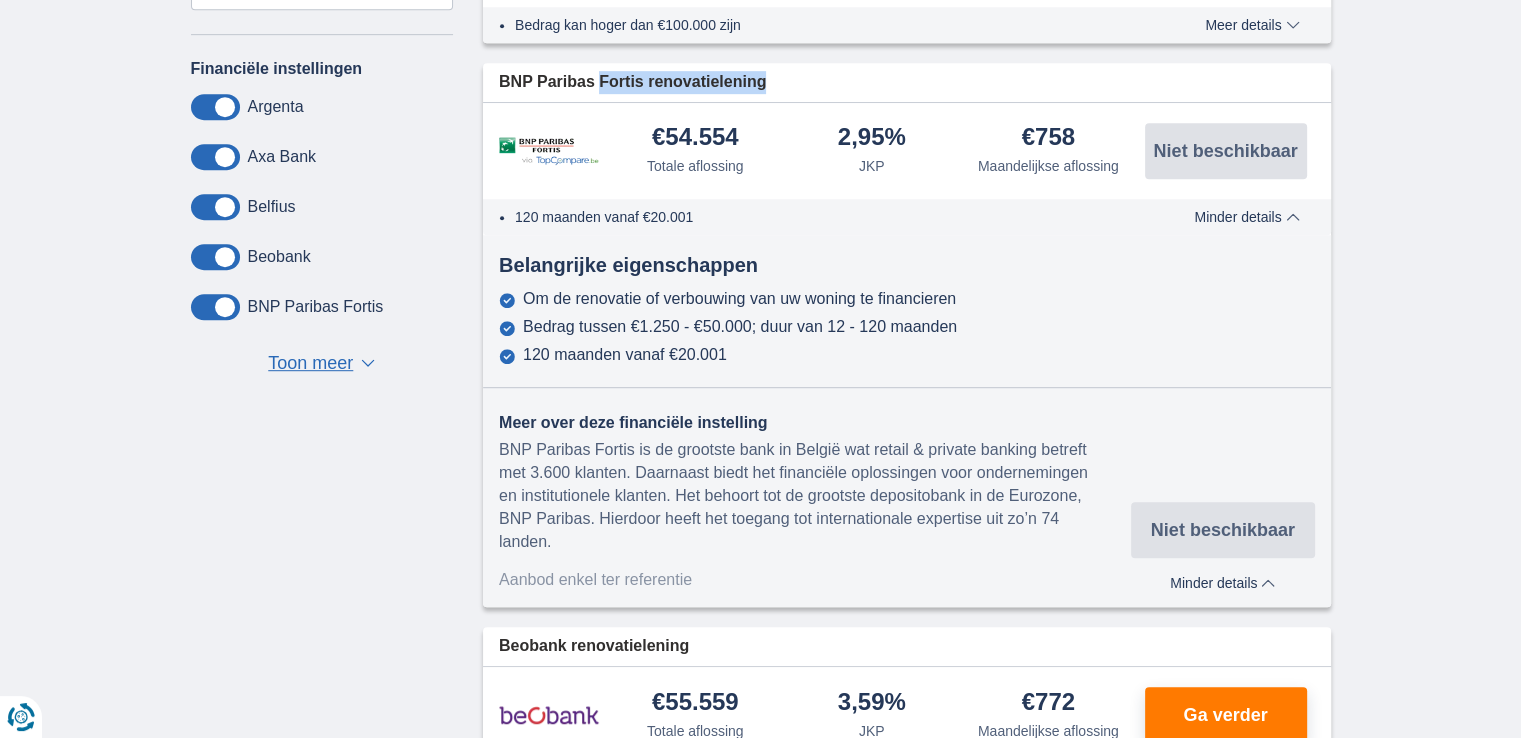 drag, startPoint x: 592, startPoint y: 81, endPoint x: 745, endPoint y: 82, distance: 153.00327 